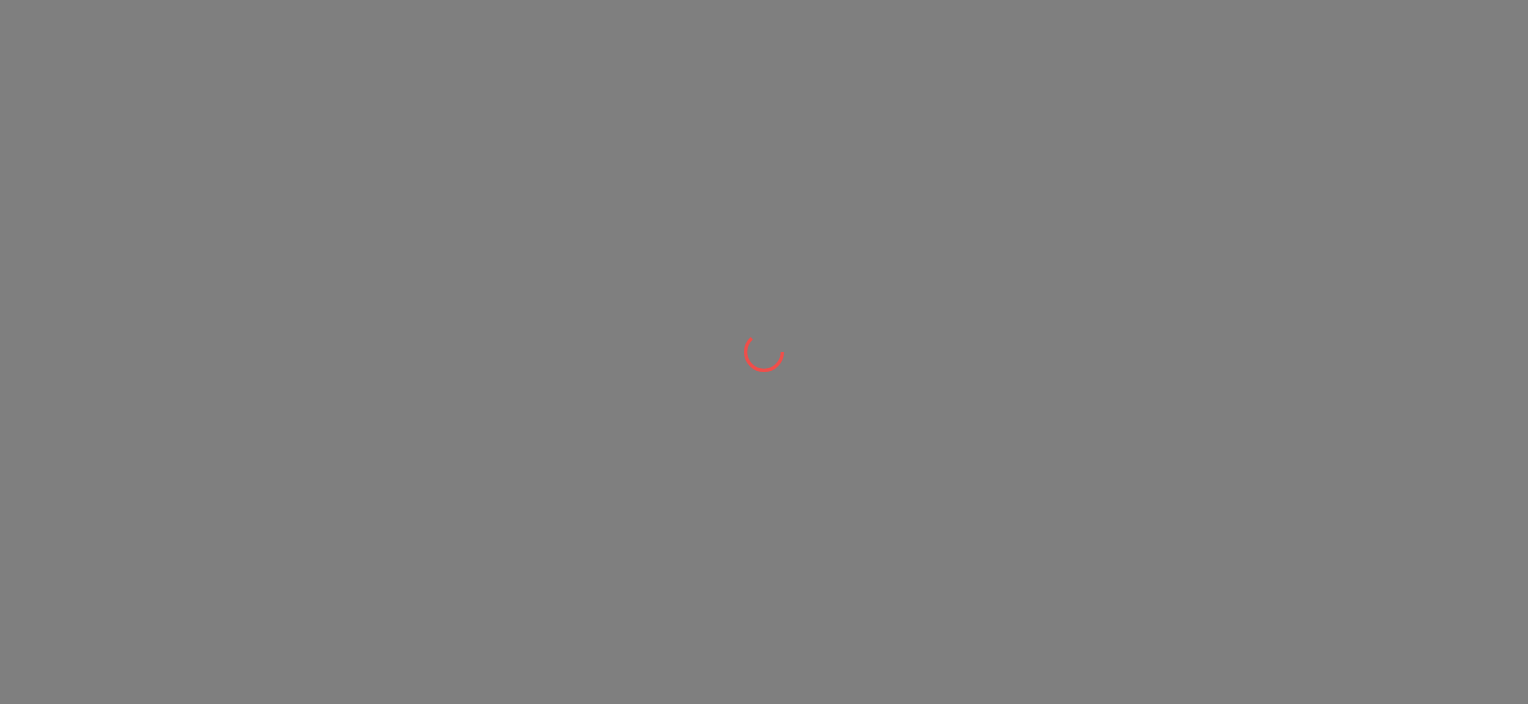scroll, scrollTop: 0, scrollLeft: 0, axis: both 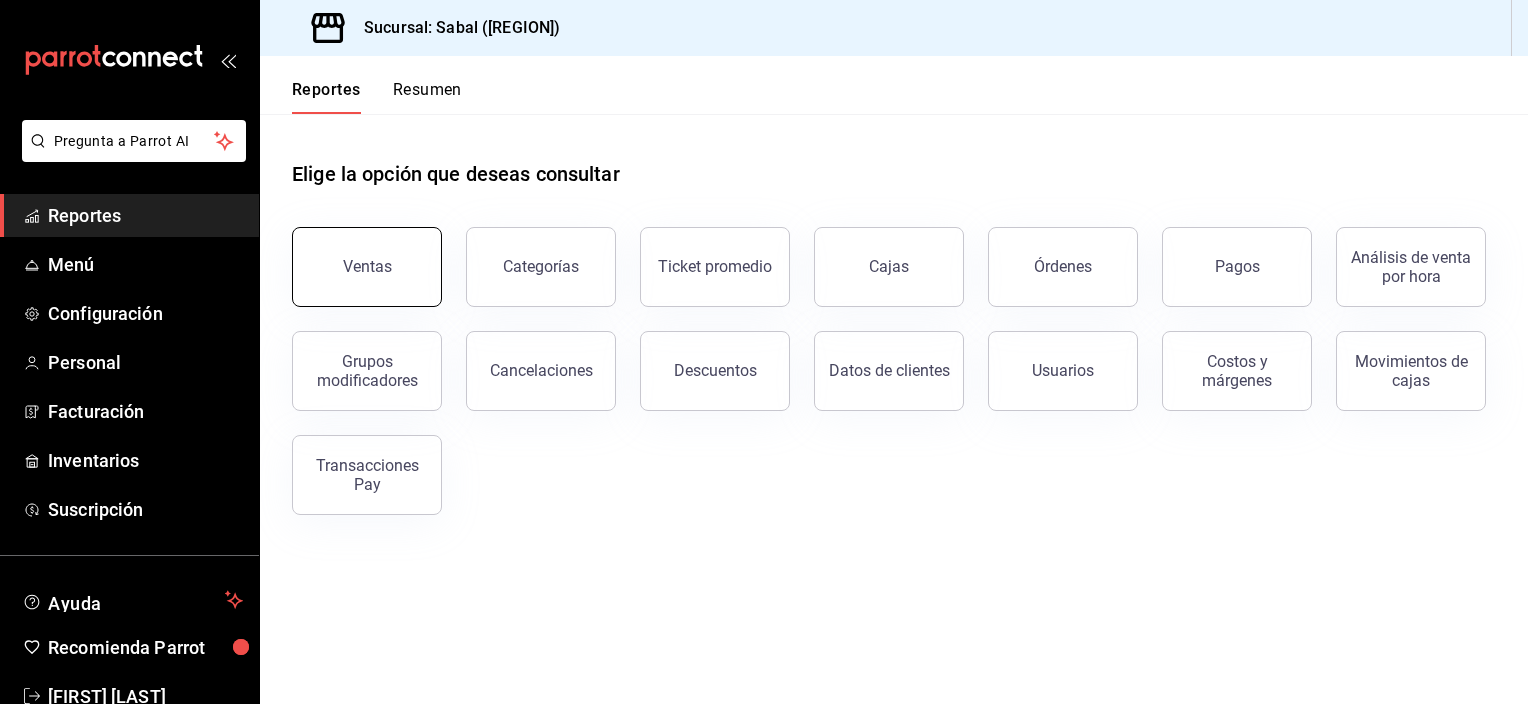 click on "Ventas" at bounding box center [367, 267] 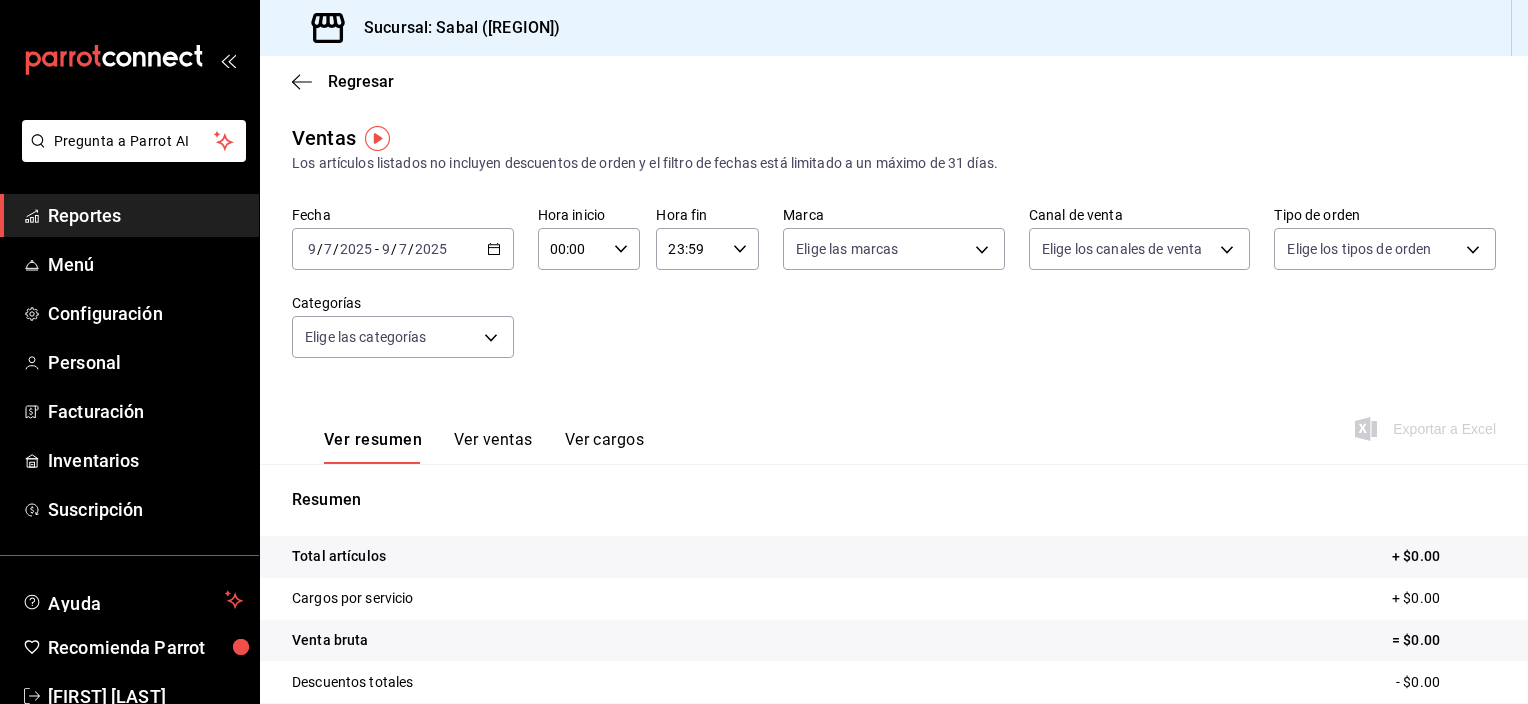 click at bounding box center (494, 249) 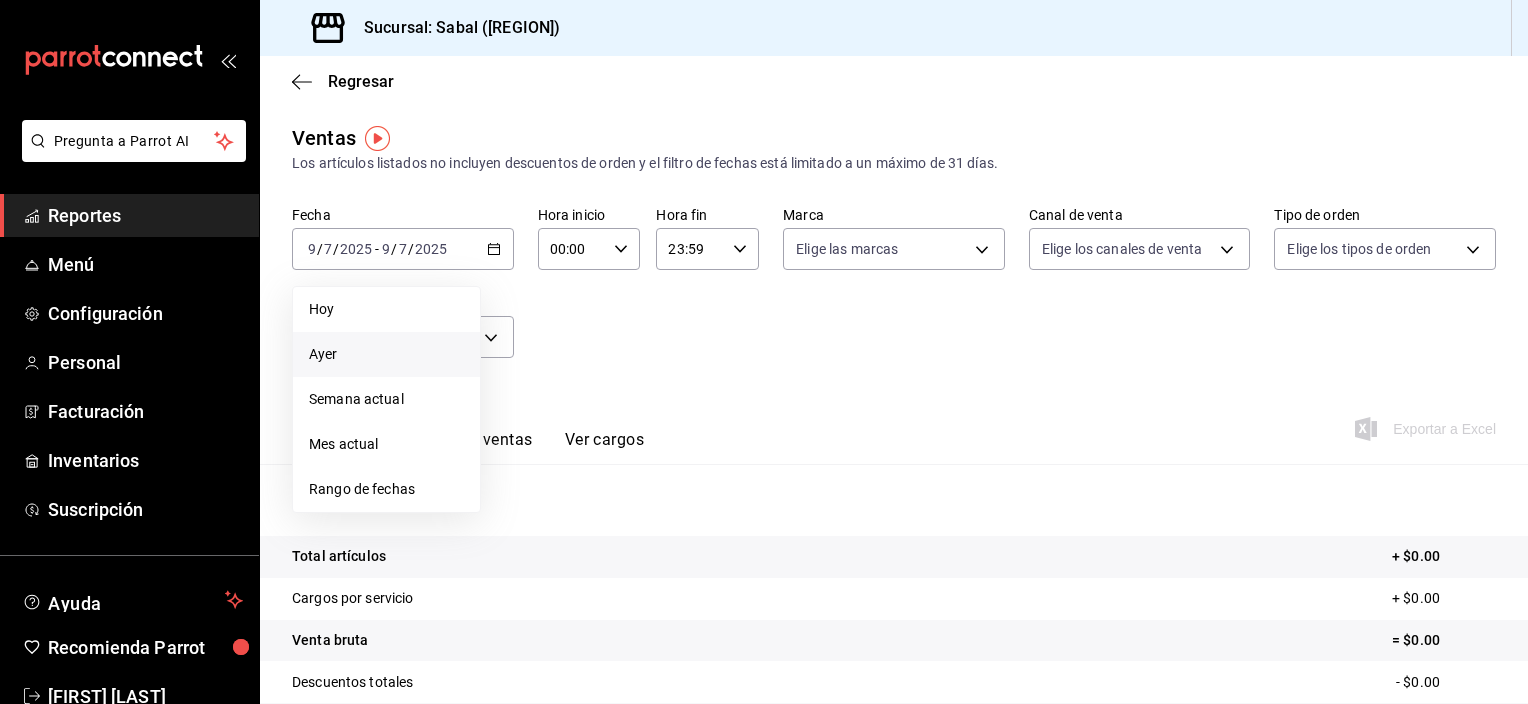 click on "Ayer" at bounding box center [386, 309] 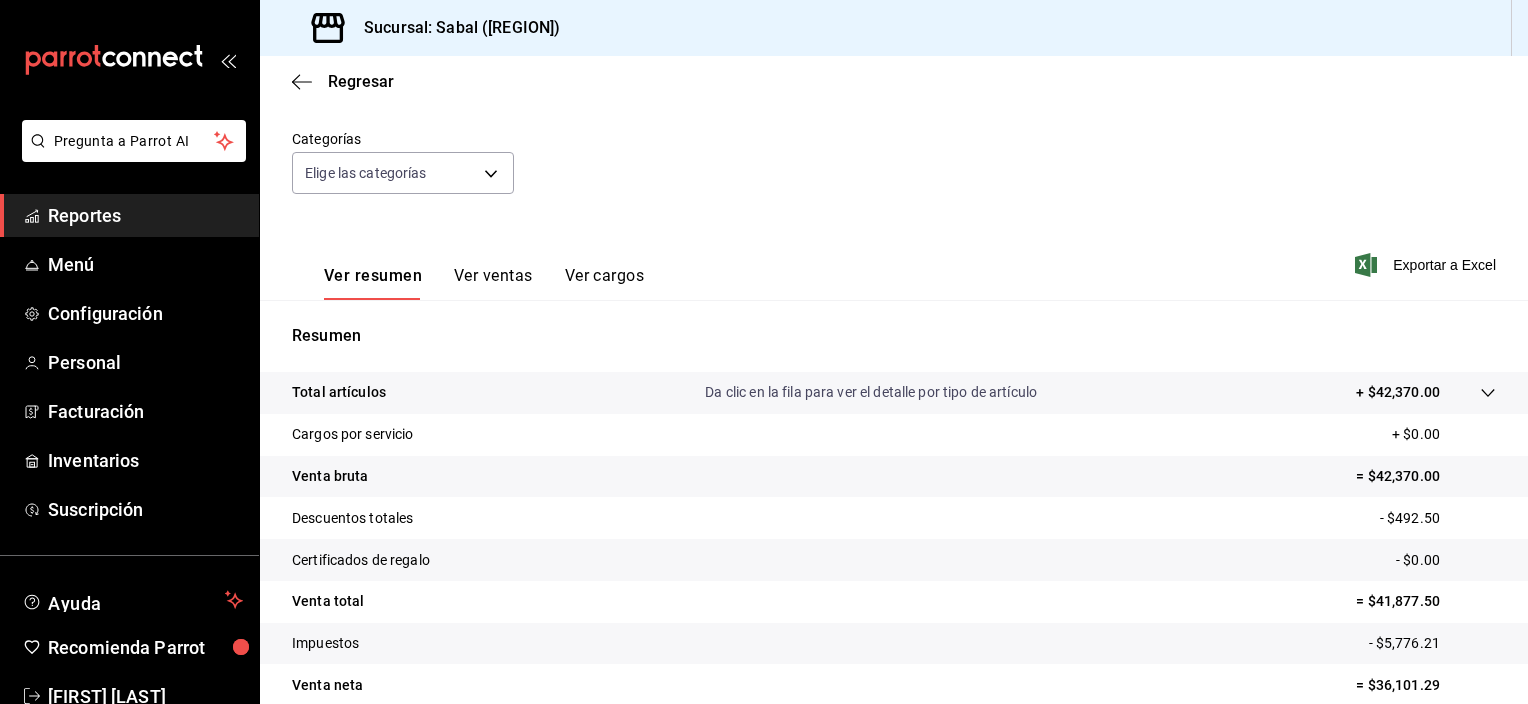 scroll, scrollTop: 180, scrollLeft: 0, axis: vertical 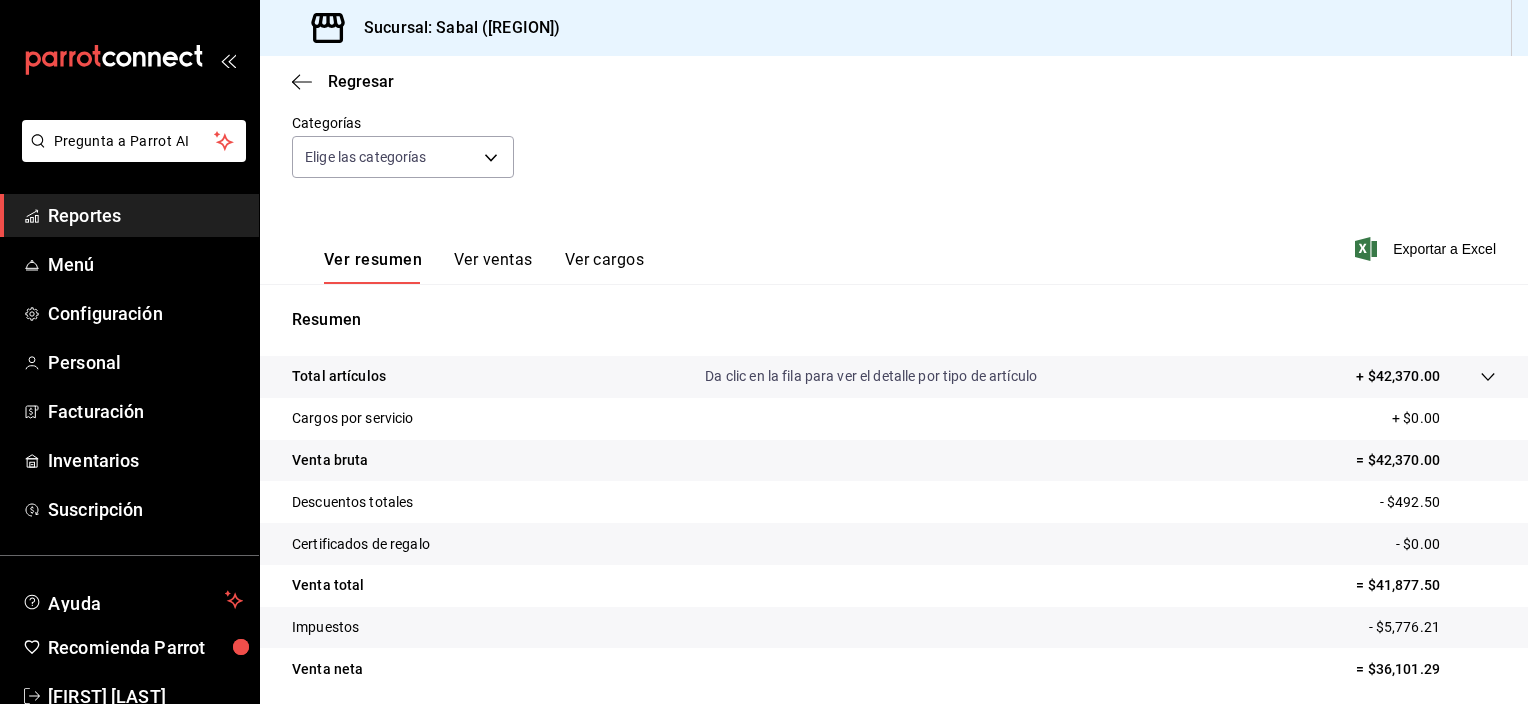 click at bounding box center (1488, 377) 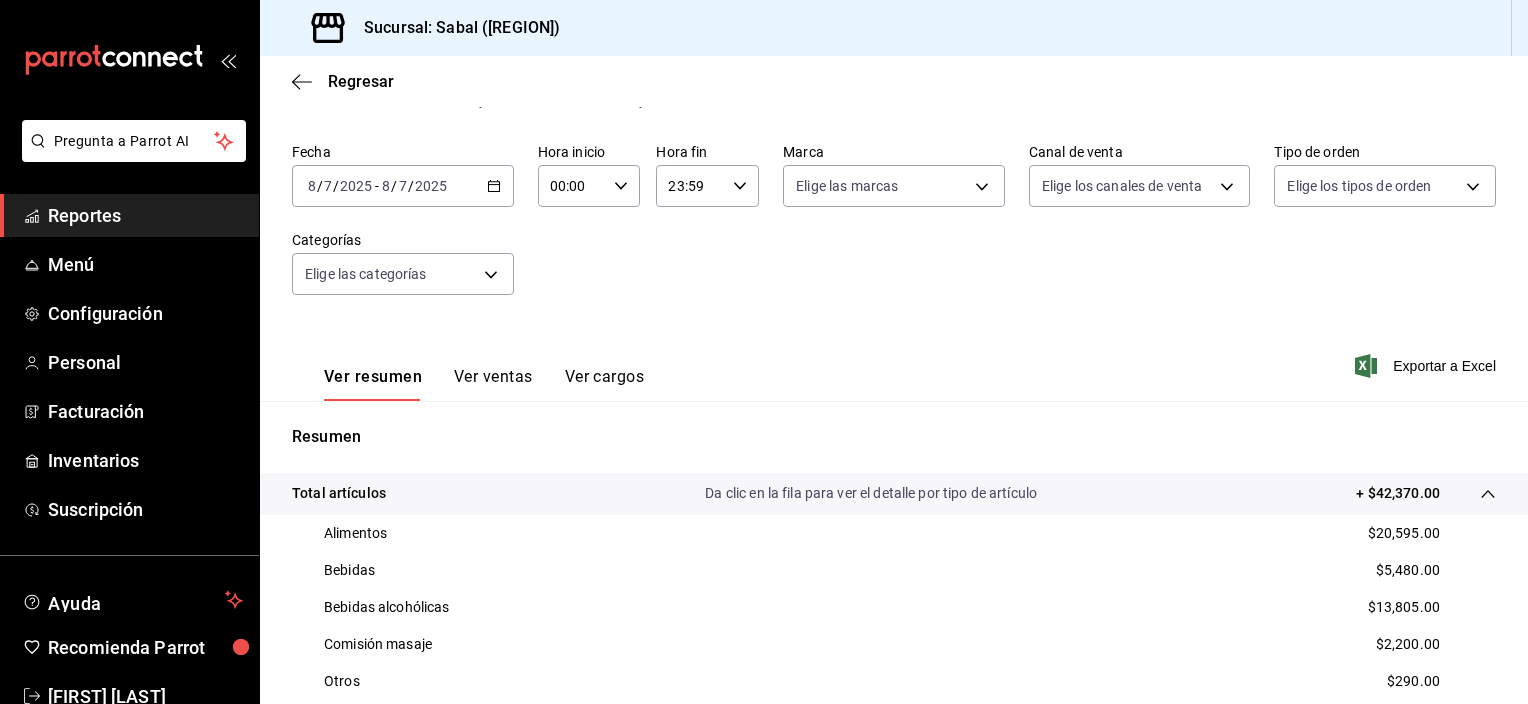 scroll, scrollTop: 60, scrollLeft: 0, axis: vertical 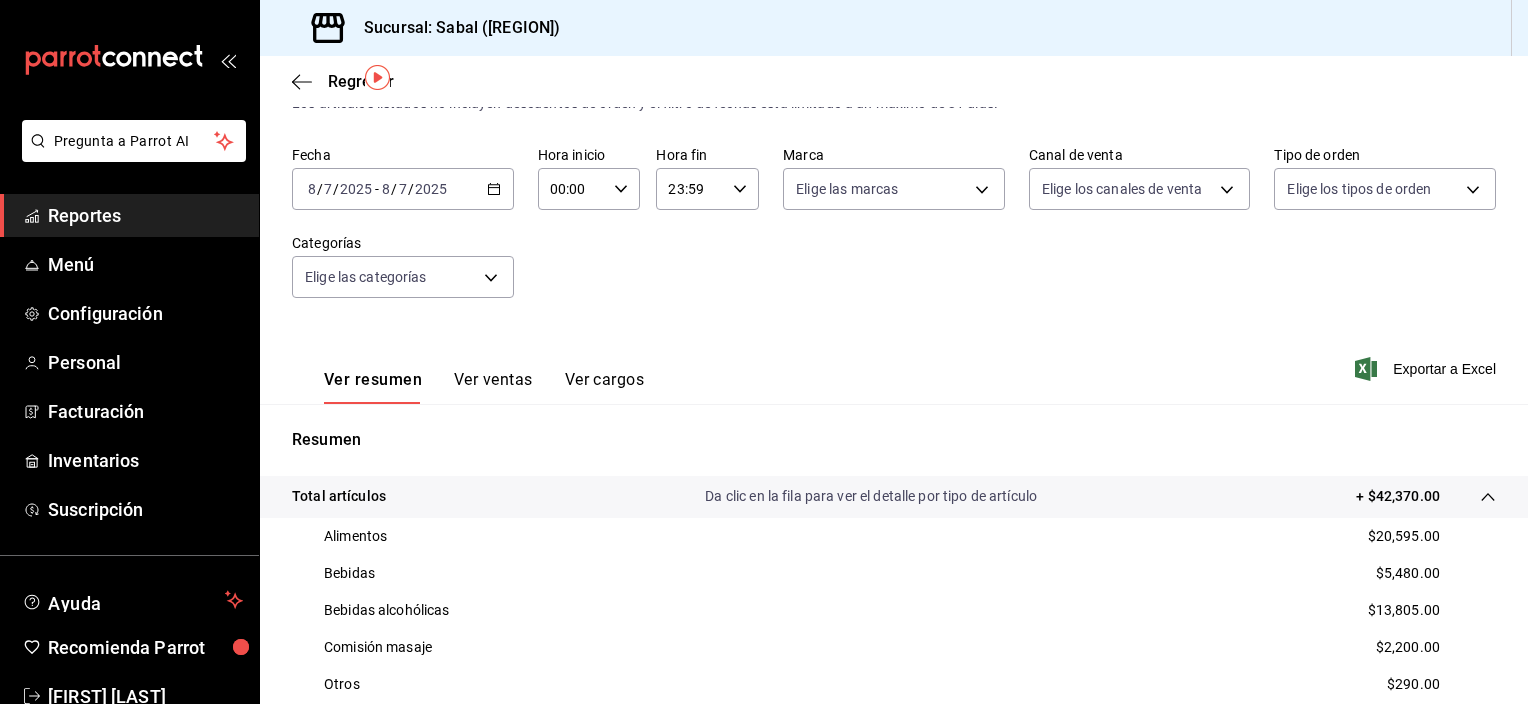 click on "Ver ventas" at bounding box center [493, 387] 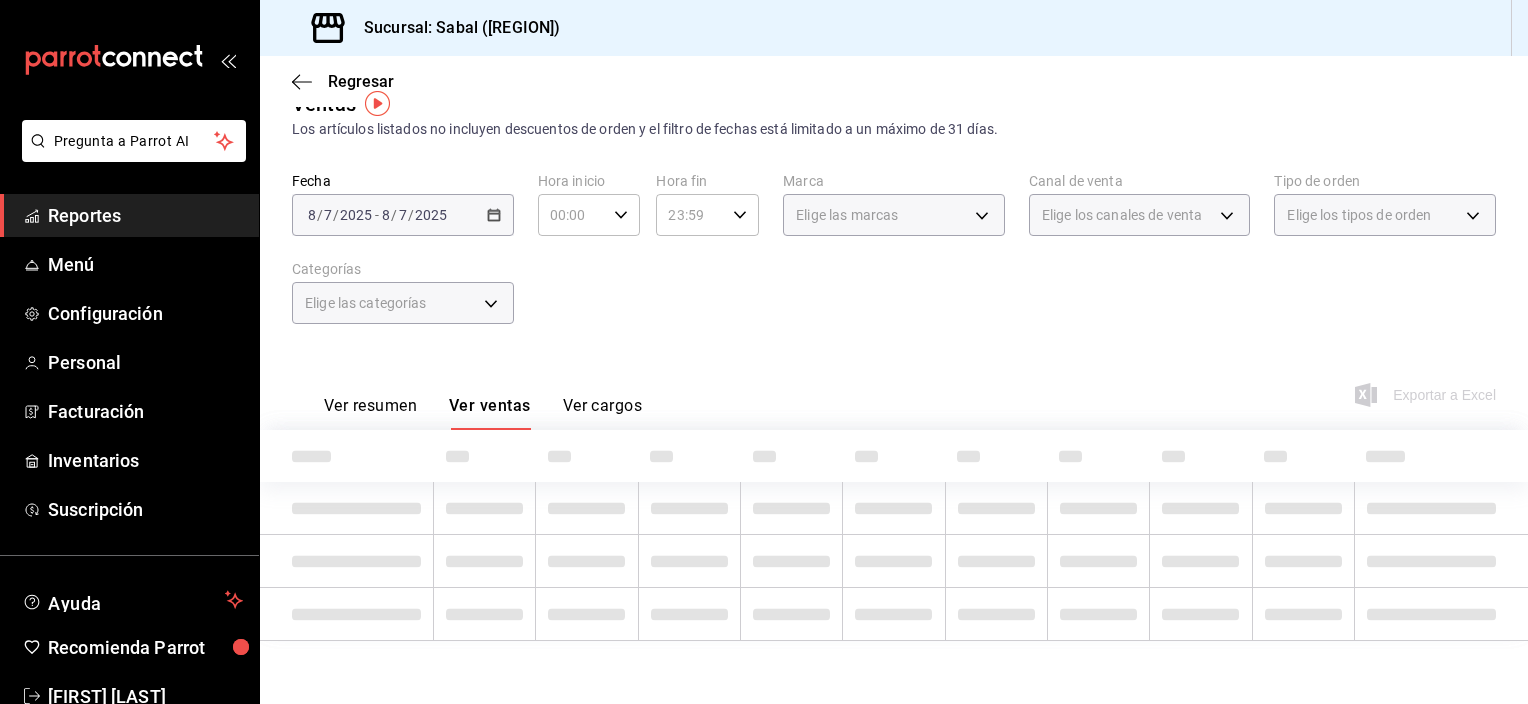 scroll, scrollTop: 60, scrollLeft: 0, axis: vertical 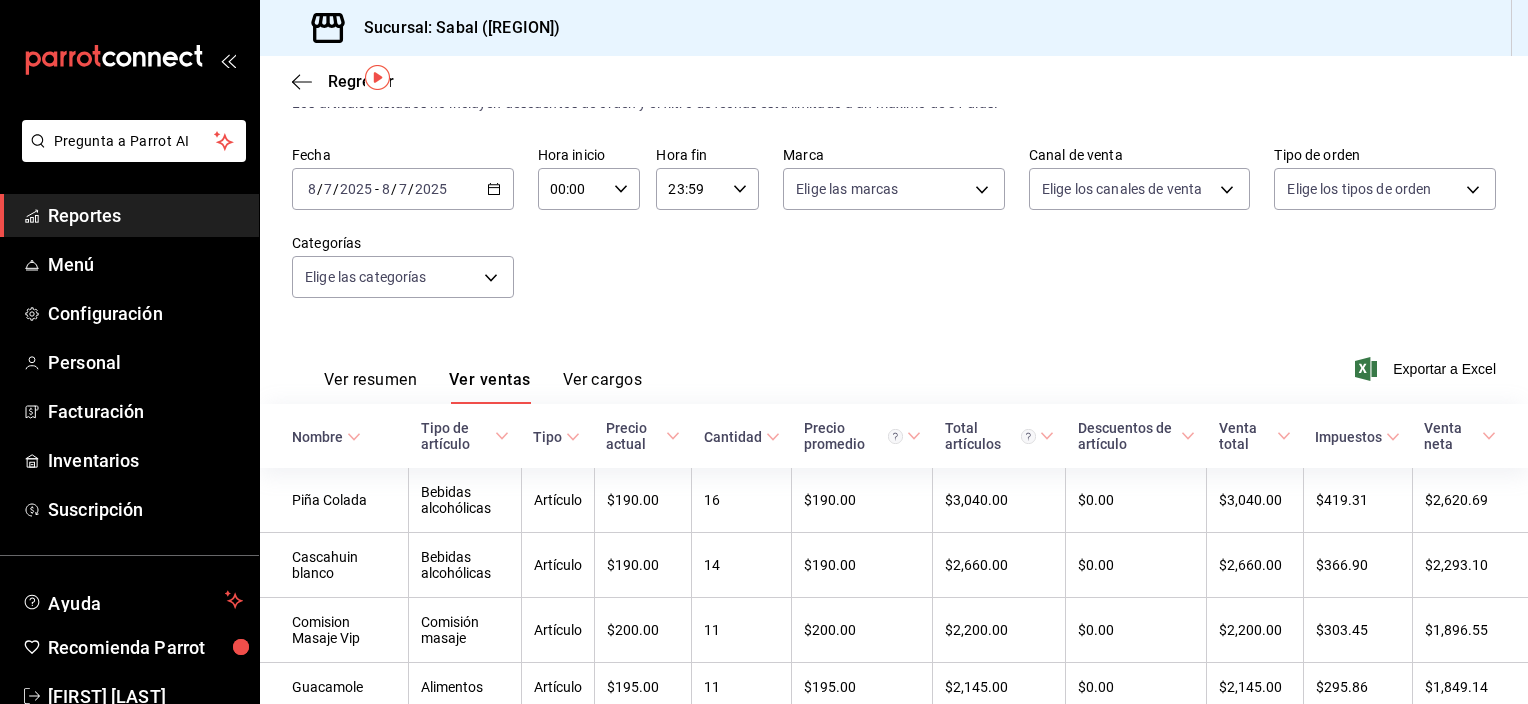 click on "Nombre" at bounding box center (317, 437) 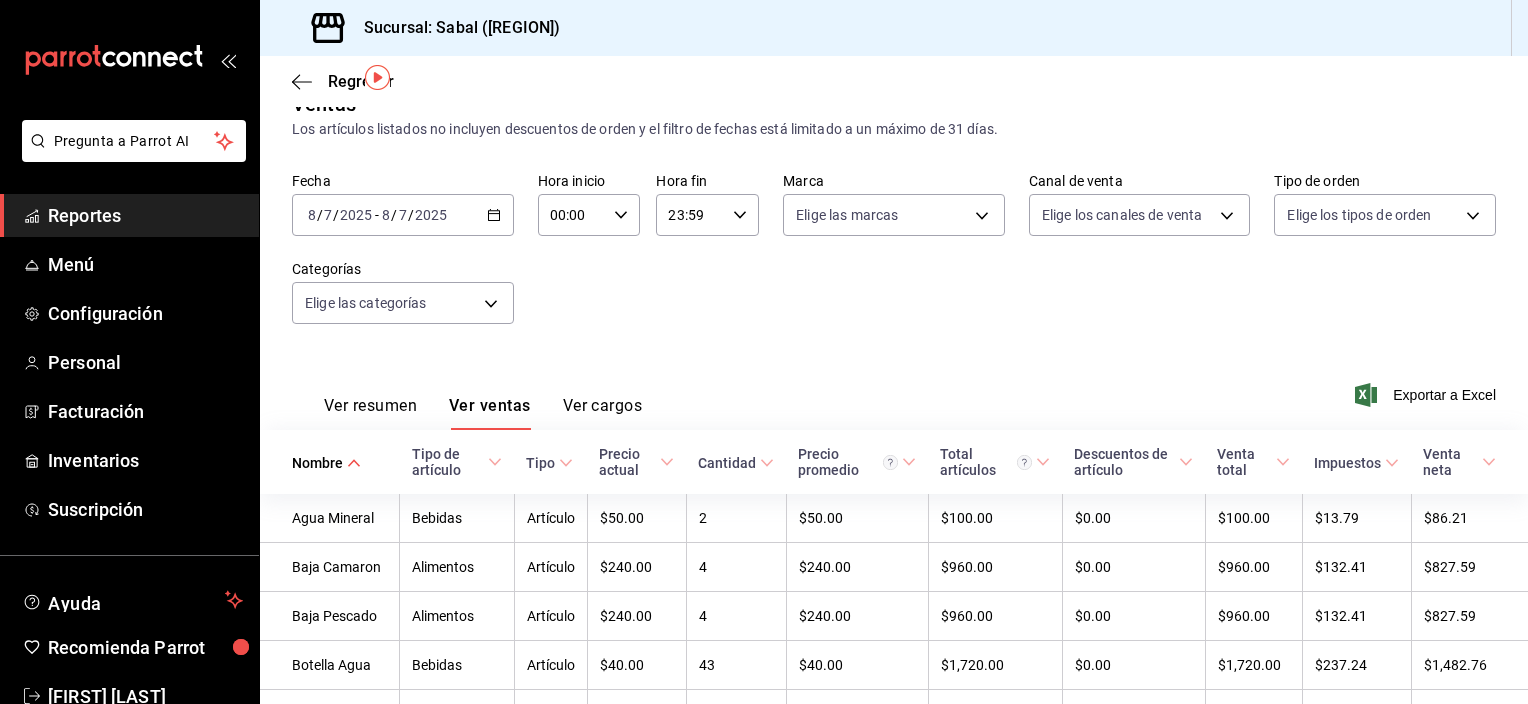 scroll, scrollTop: 60, scrollLeft: 0, axis: vertical 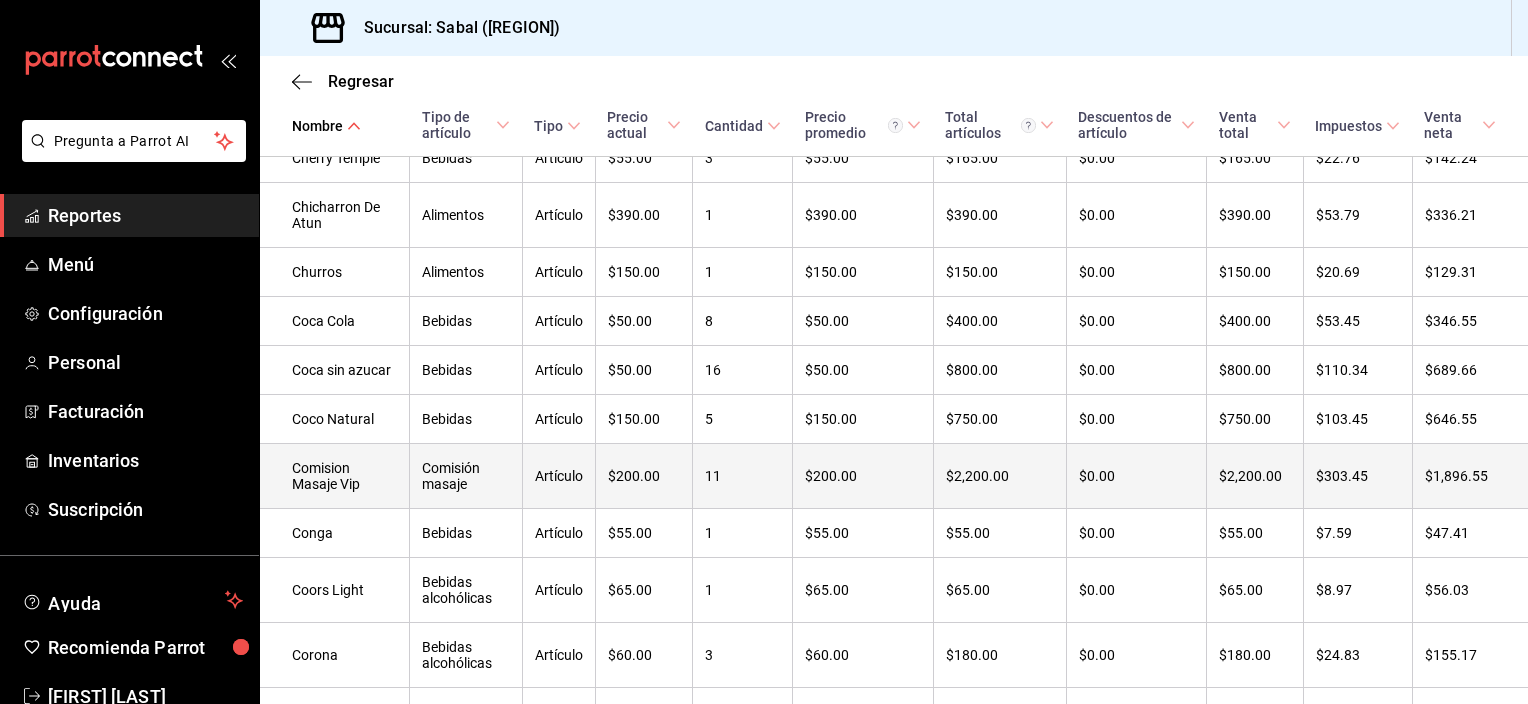 click on "11" at bounding box center (743, 476) 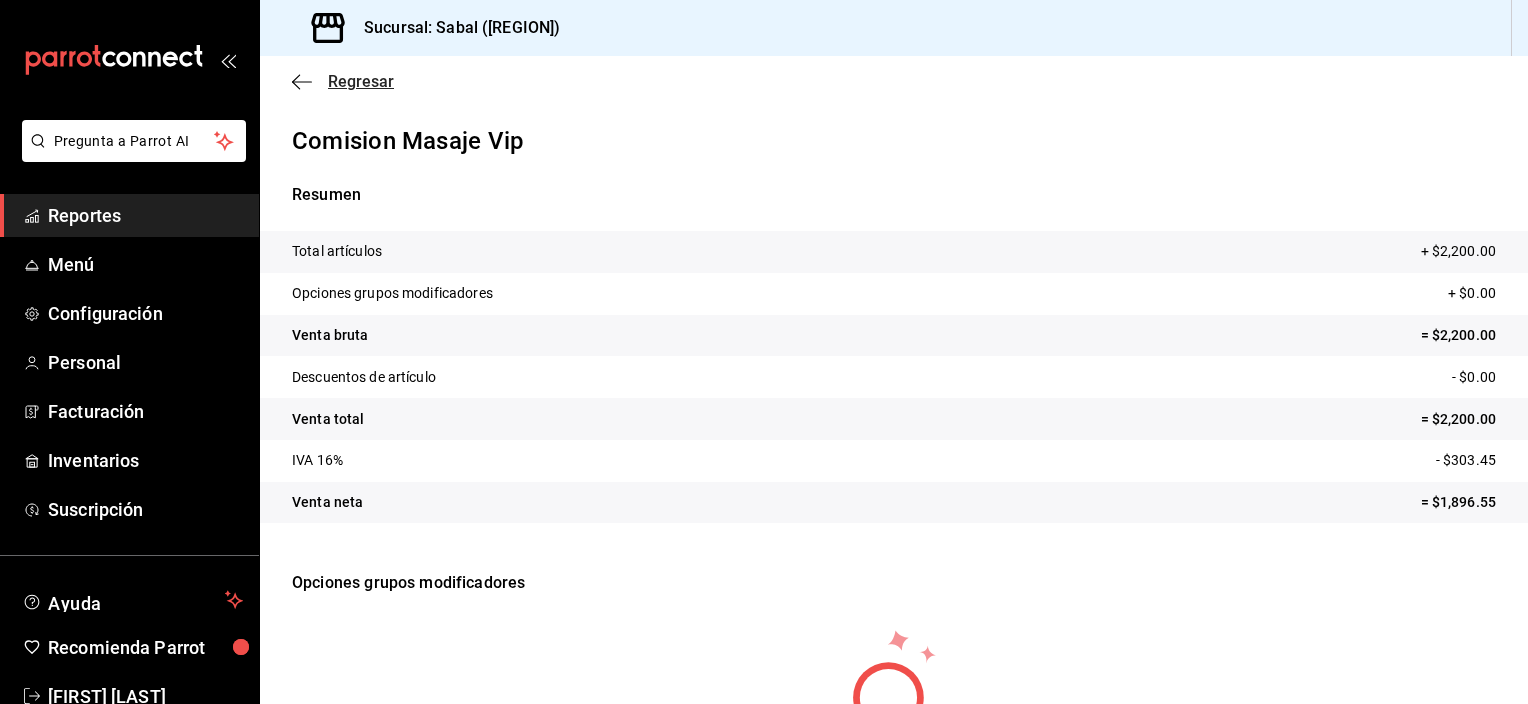 click at bounding box center [302, 82] 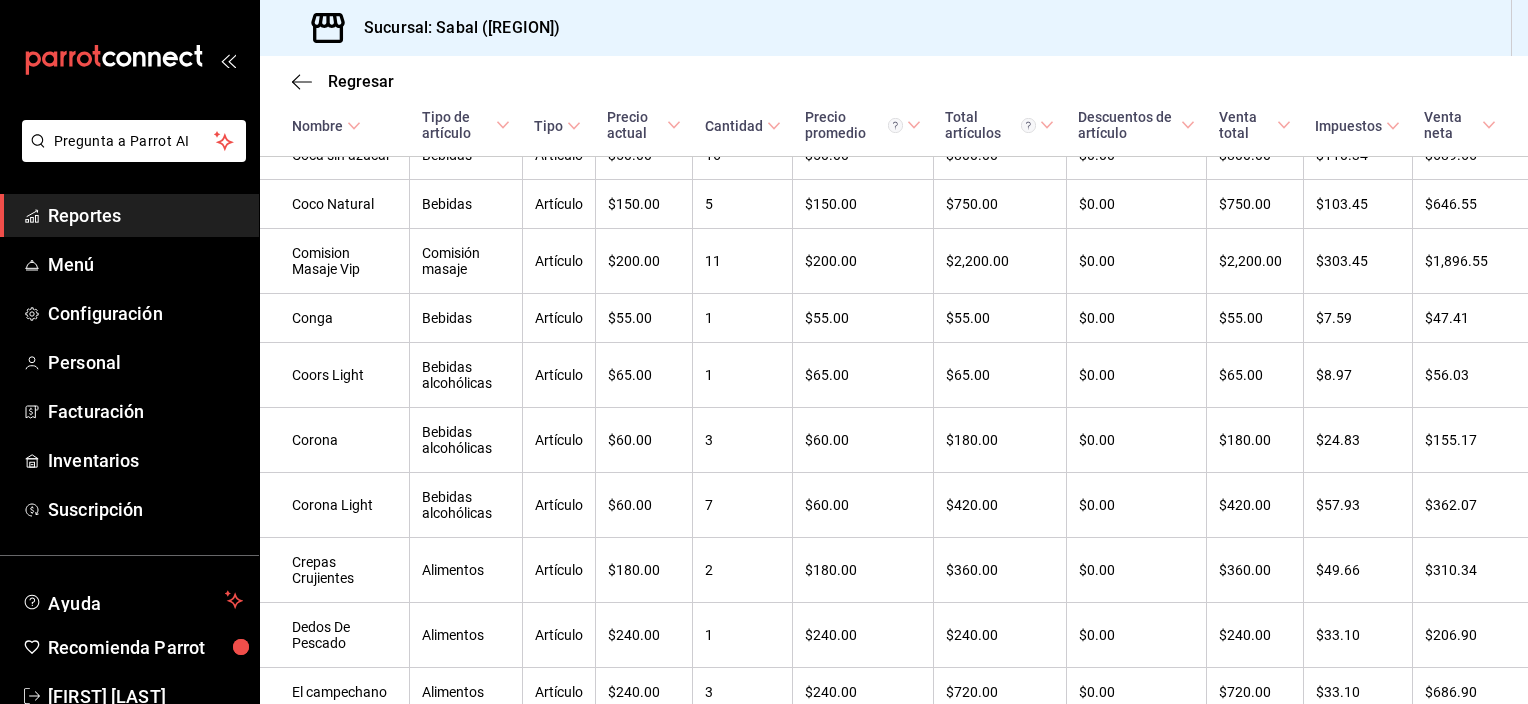 scroll, scrollTop: 1402, scrollLeft: 0, axis: vertical 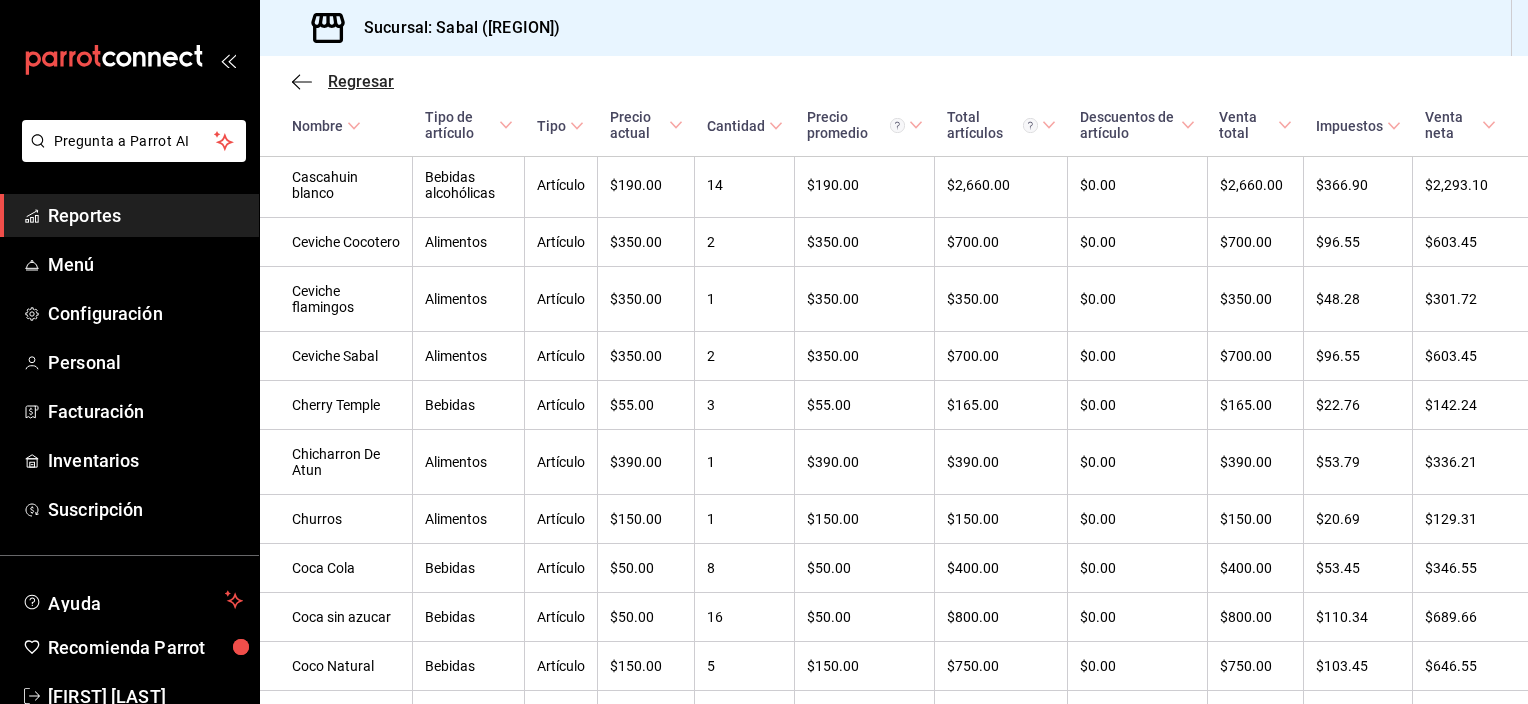 click at bounding box center [302, 82] 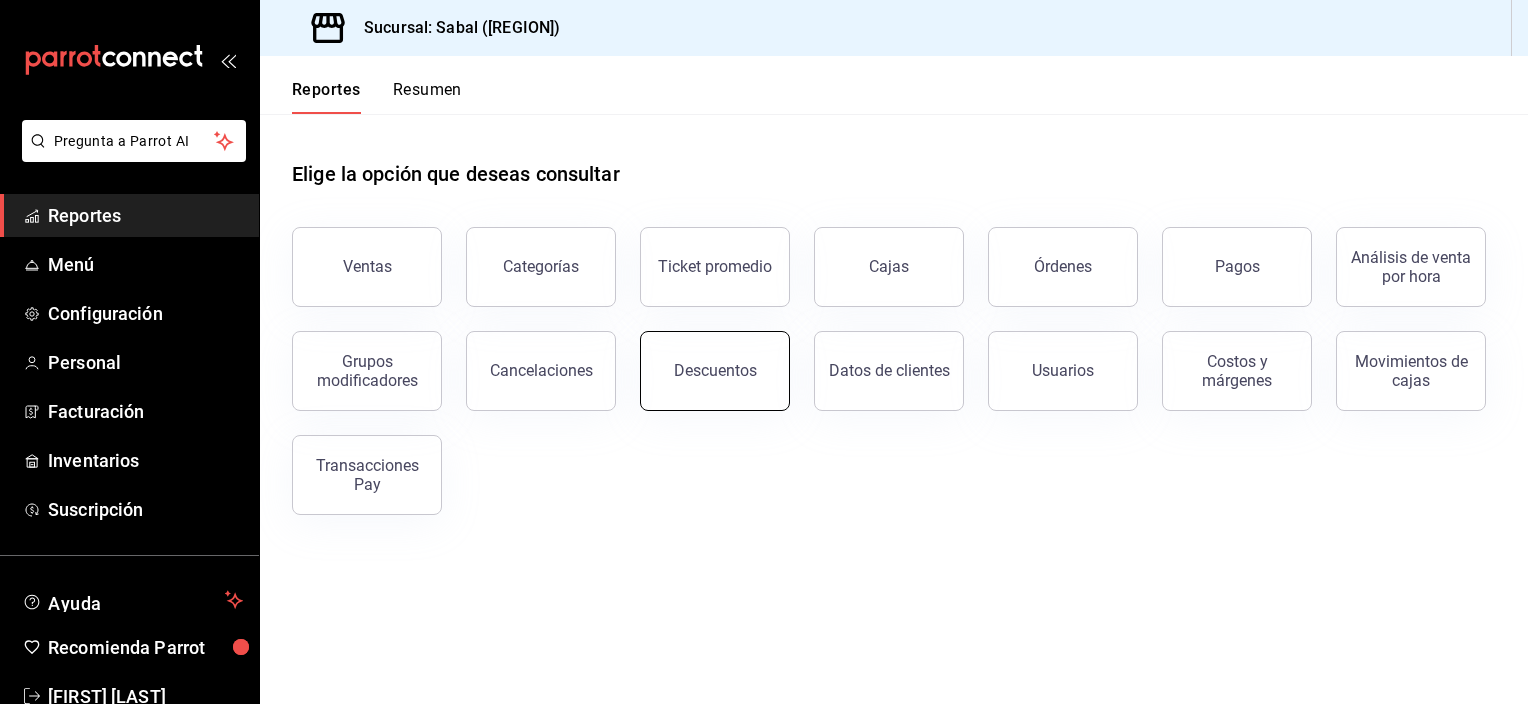 click on "Descuentos" at bounding box center (715, 370) 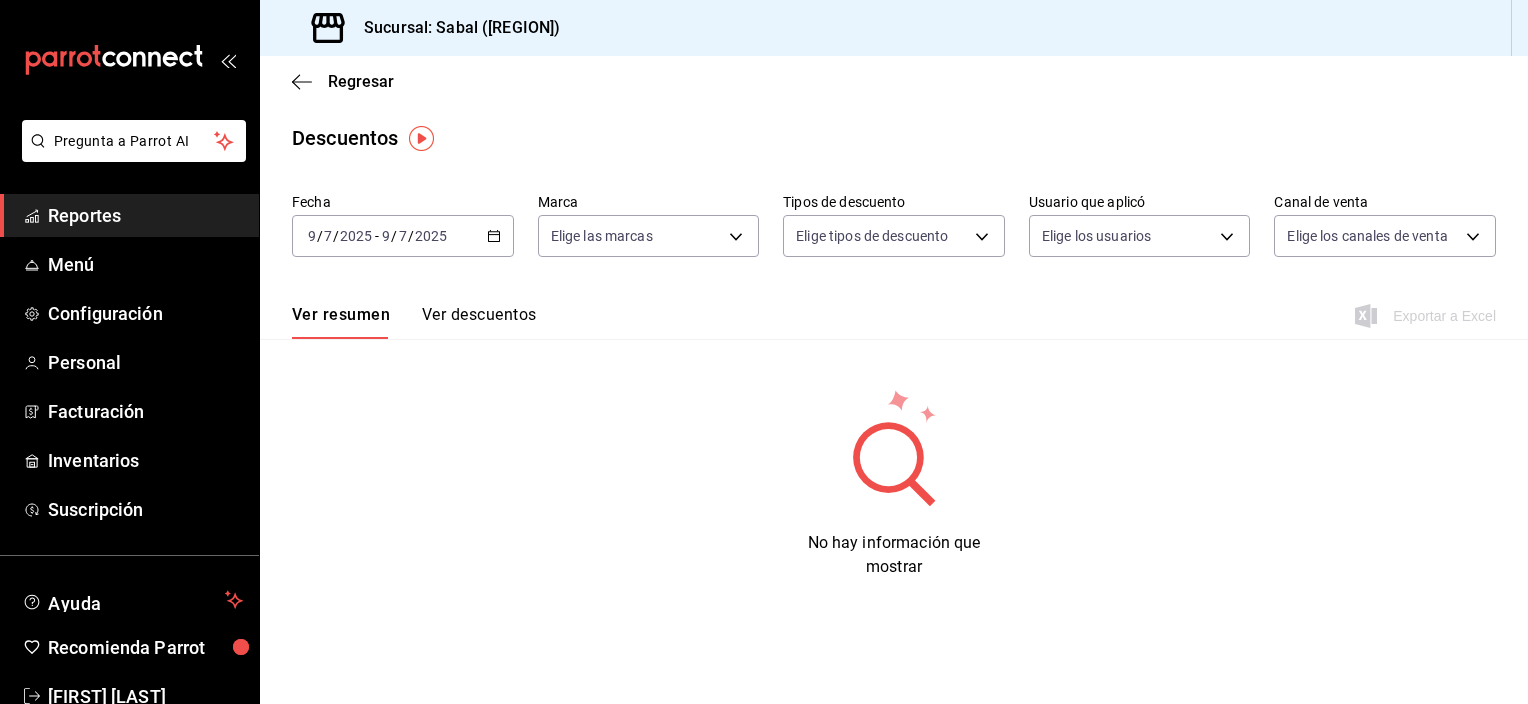 click at bounding box center [494, 236] 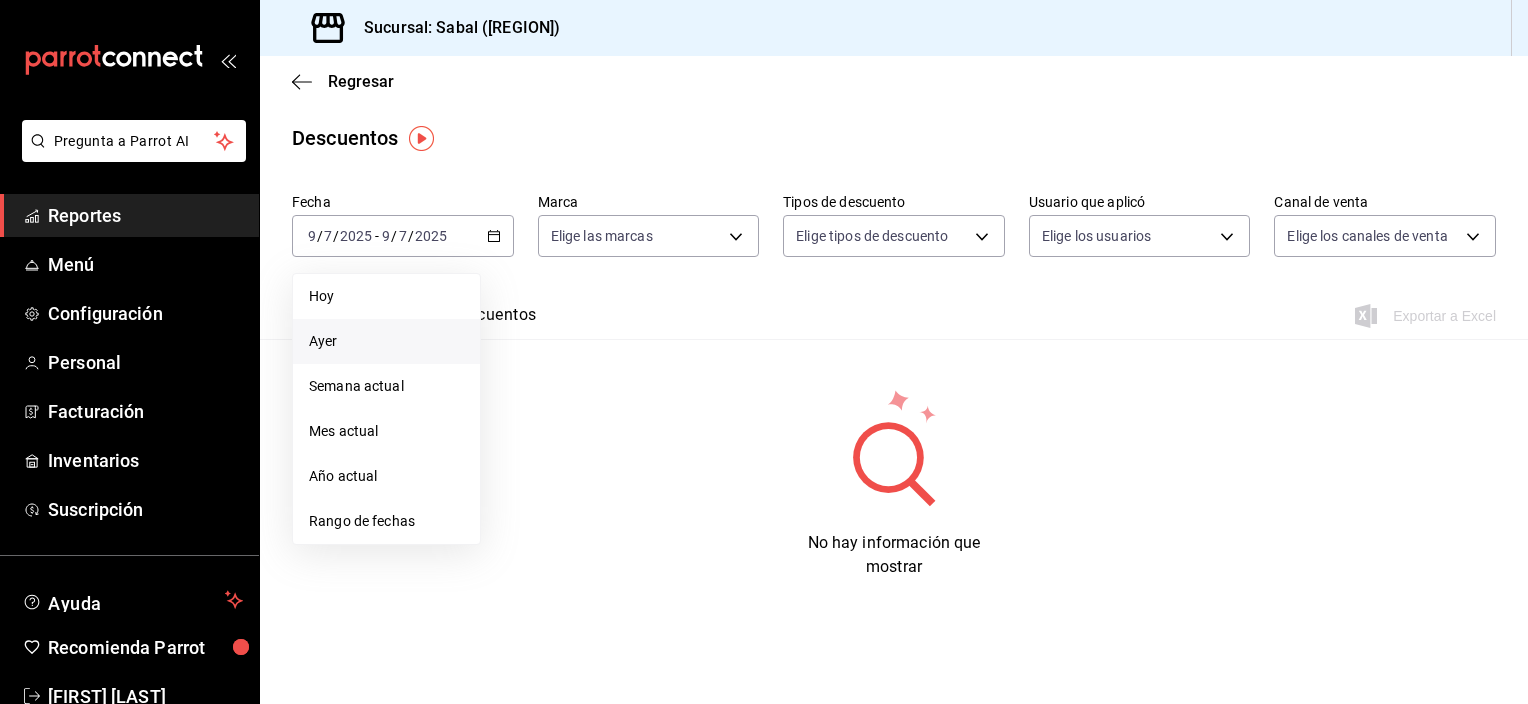 click on "Ayer" at bounding box center [386, 296] 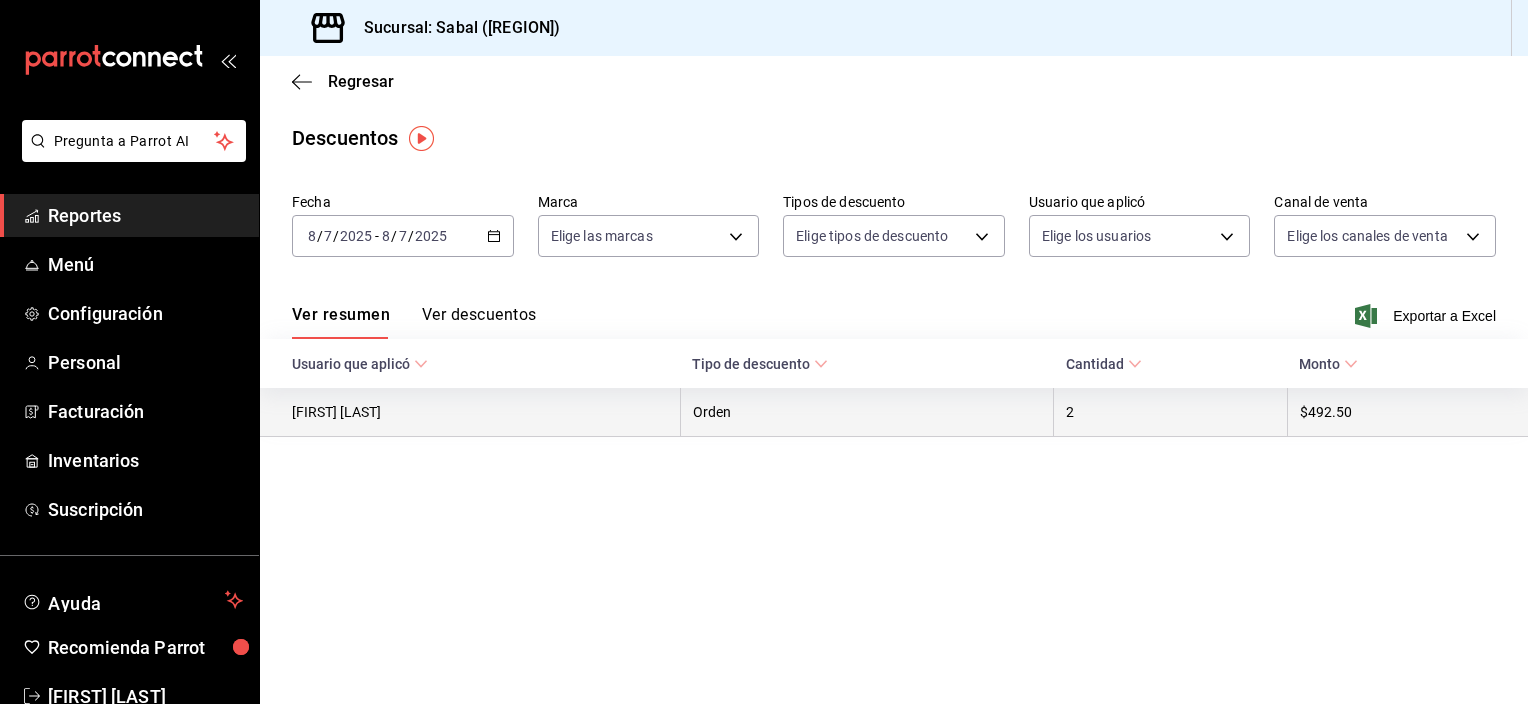 click on "Orden" at bounding box center [867, 412] 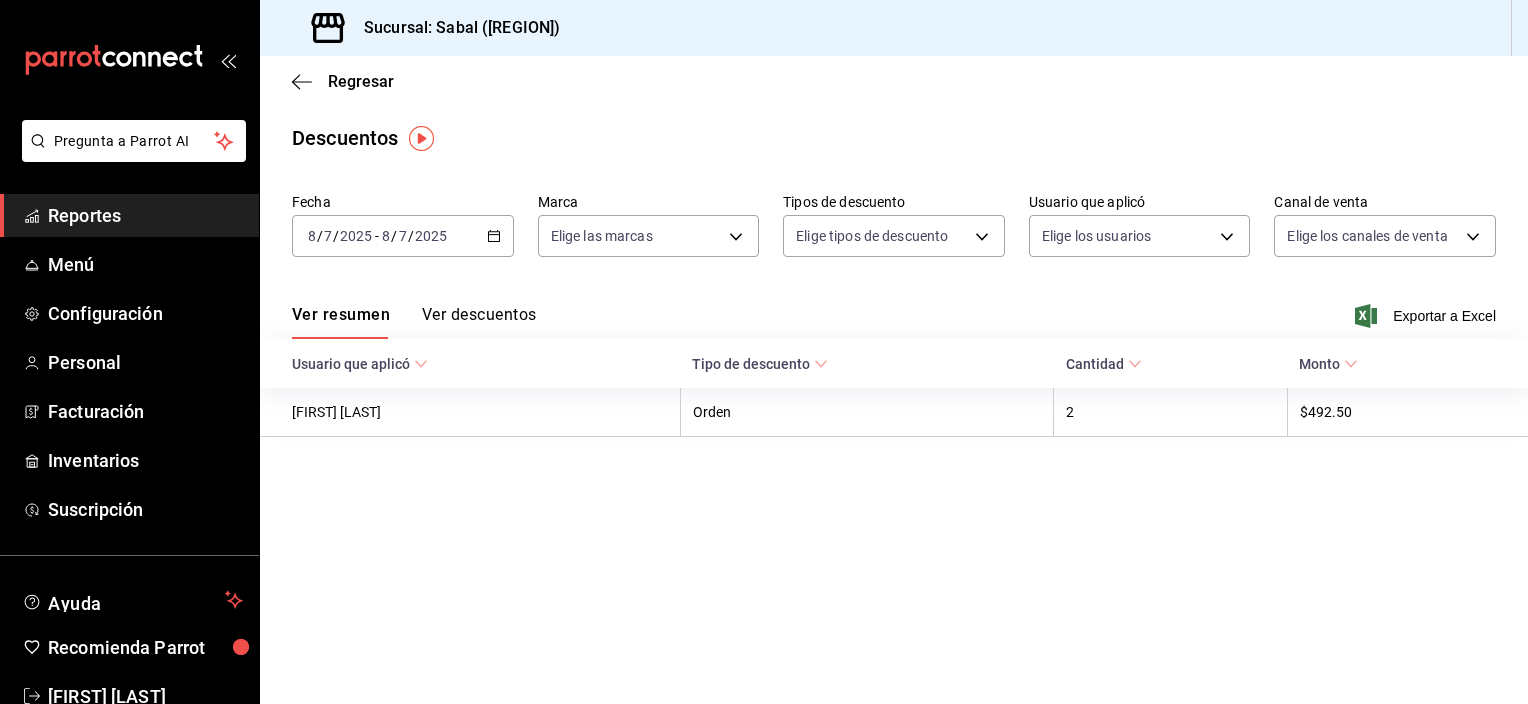 click on "Ver descuentos" at bounding box center [479, 322] 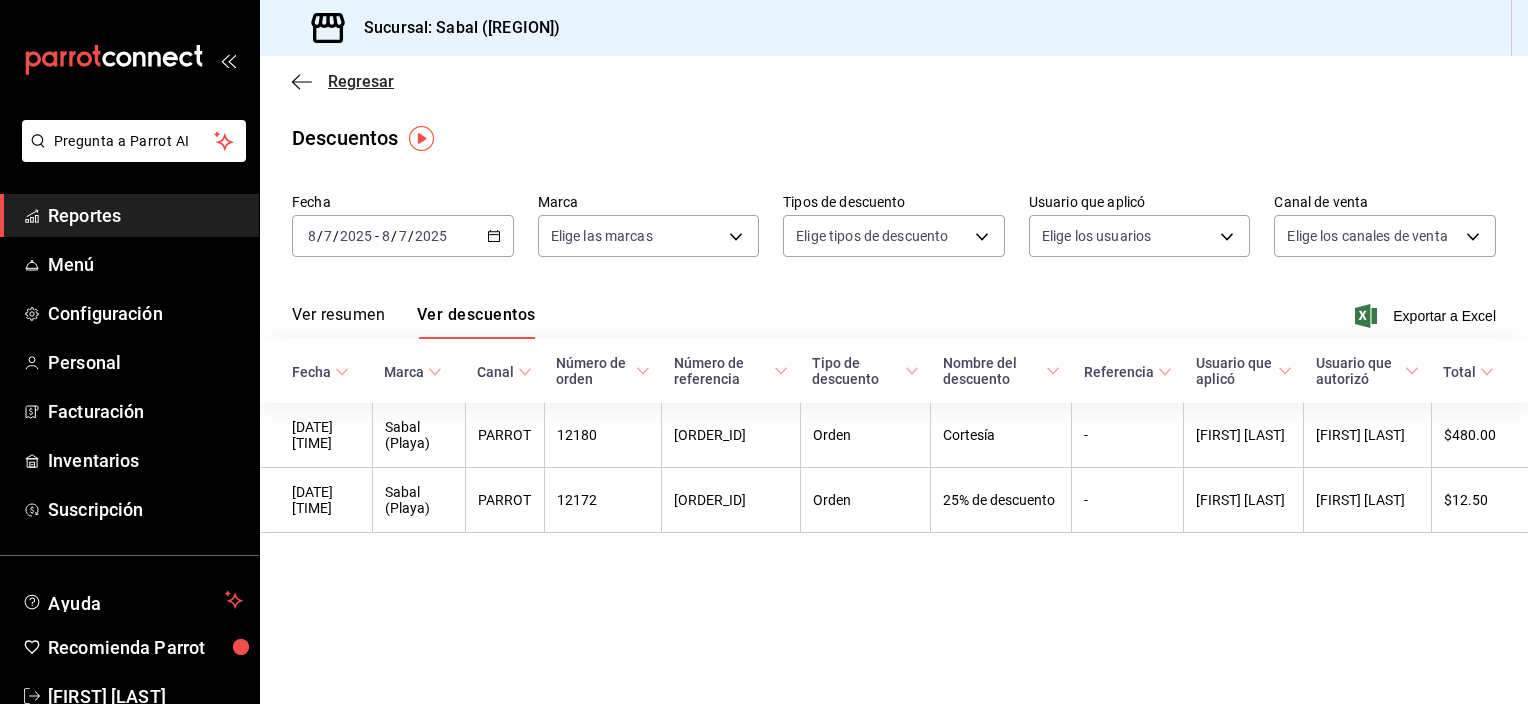 click at bounding box center (302, 82) 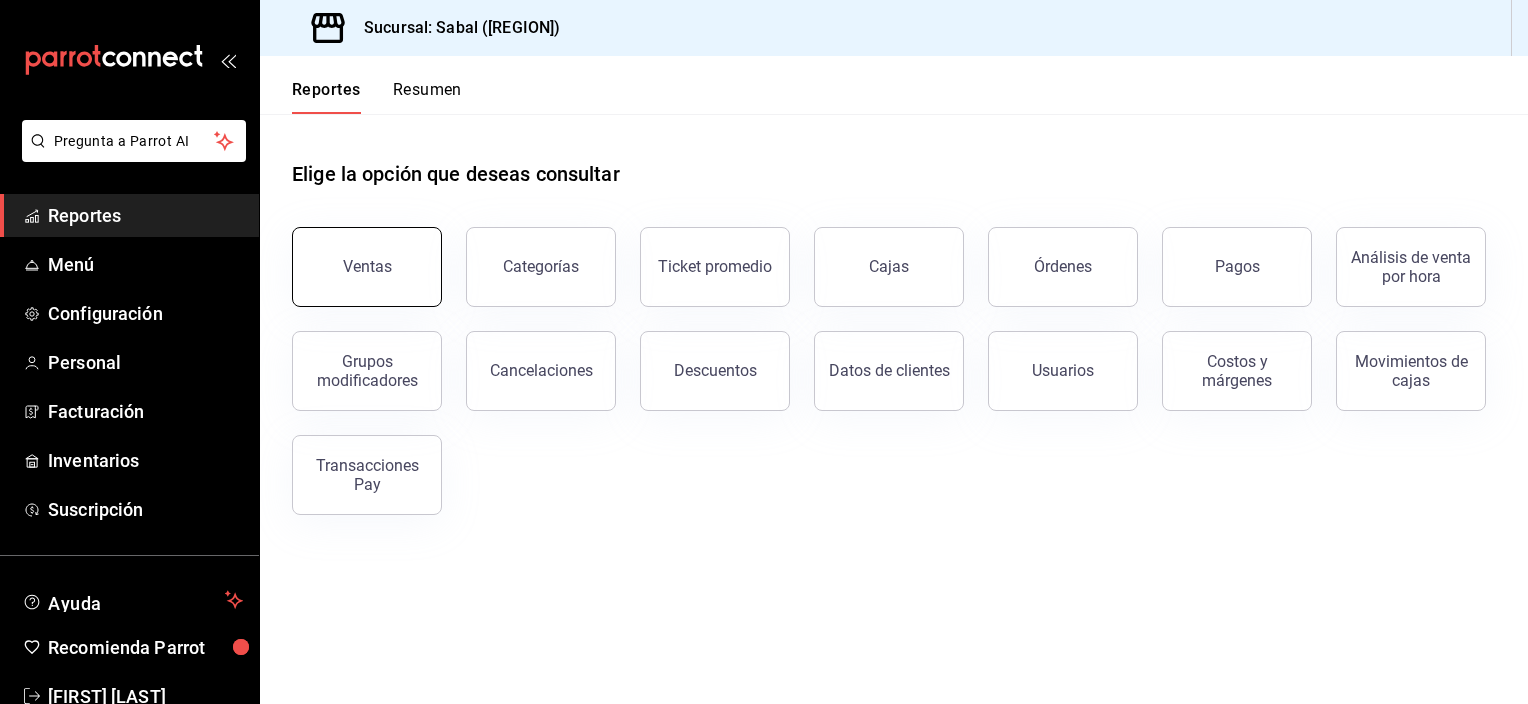 click on "Ventas" at bounding box center (367, 266) 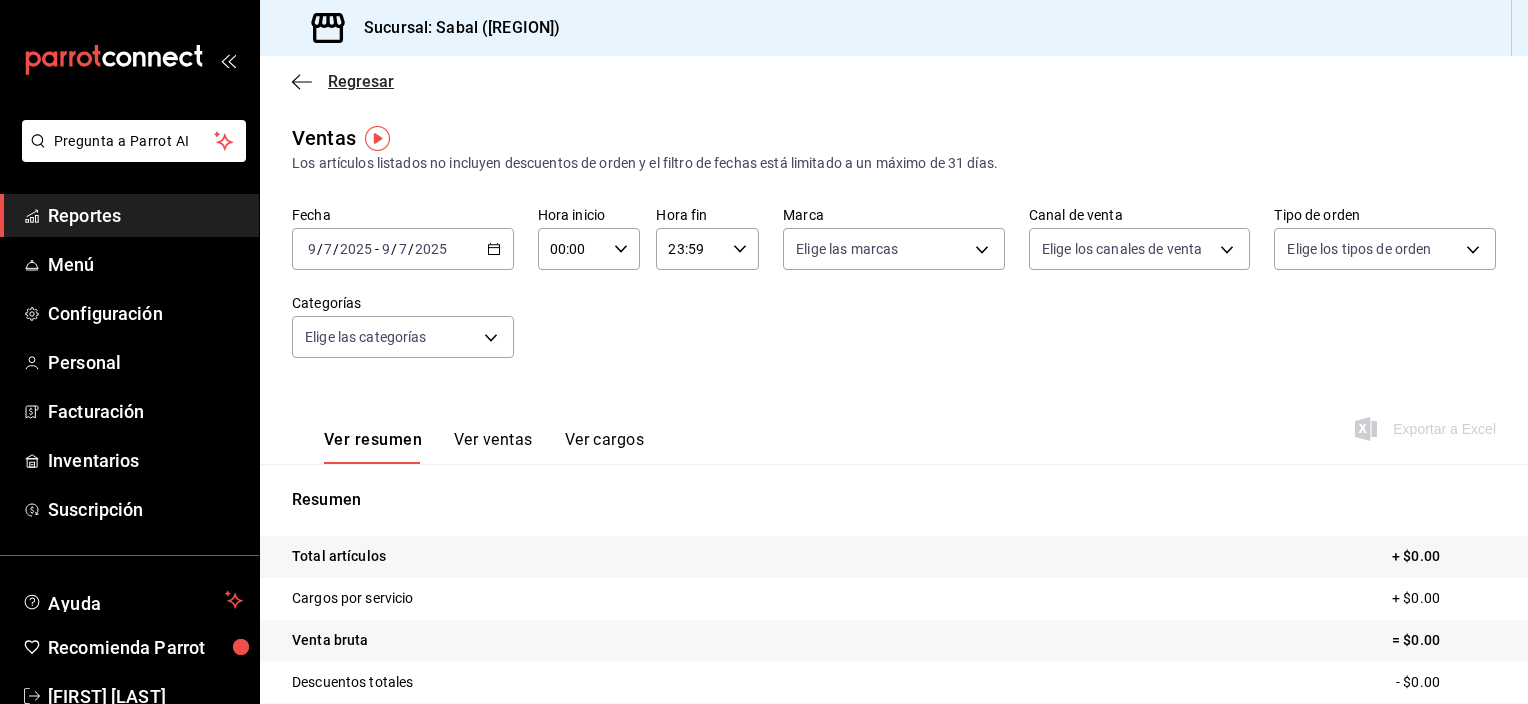 click at bounding box center [302, 82] 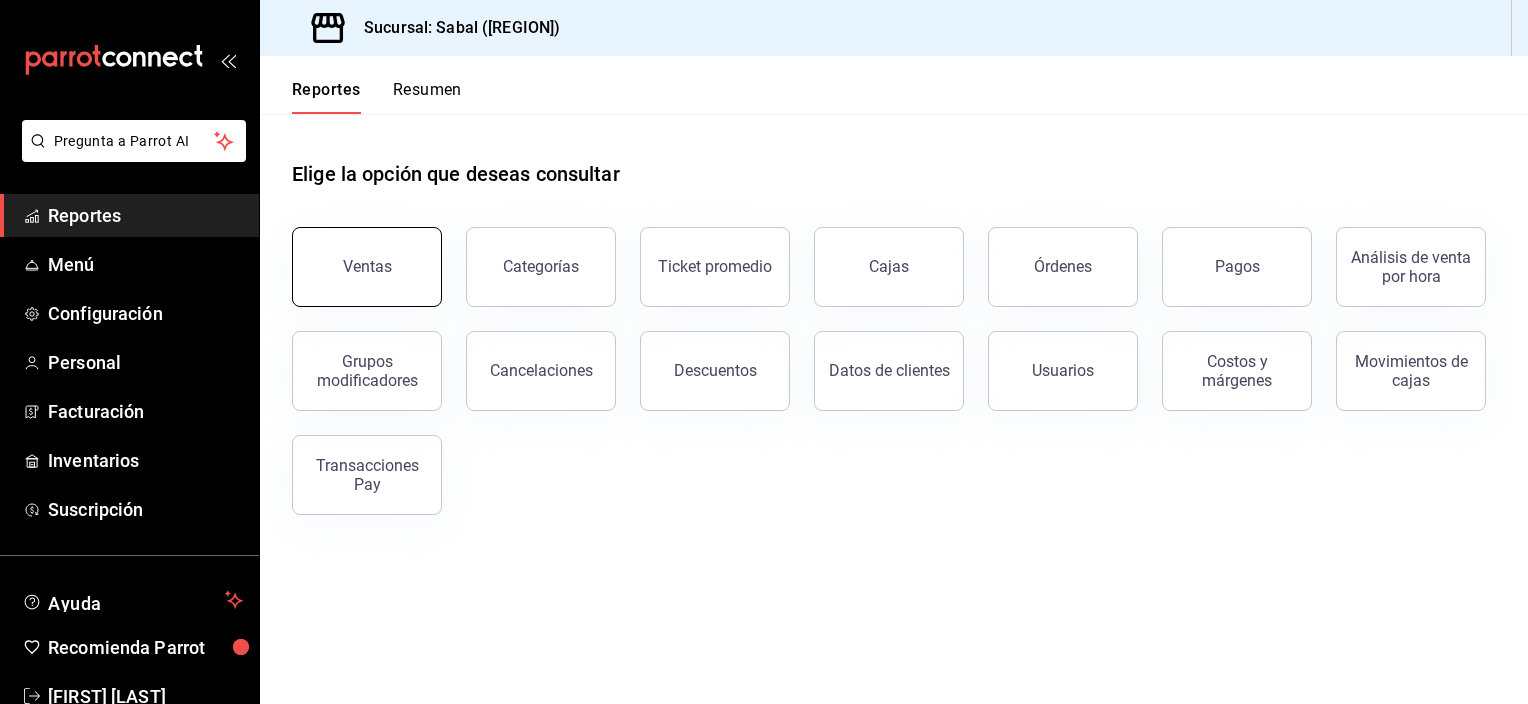 click on "Ventas" at bounding box center [367, 267] 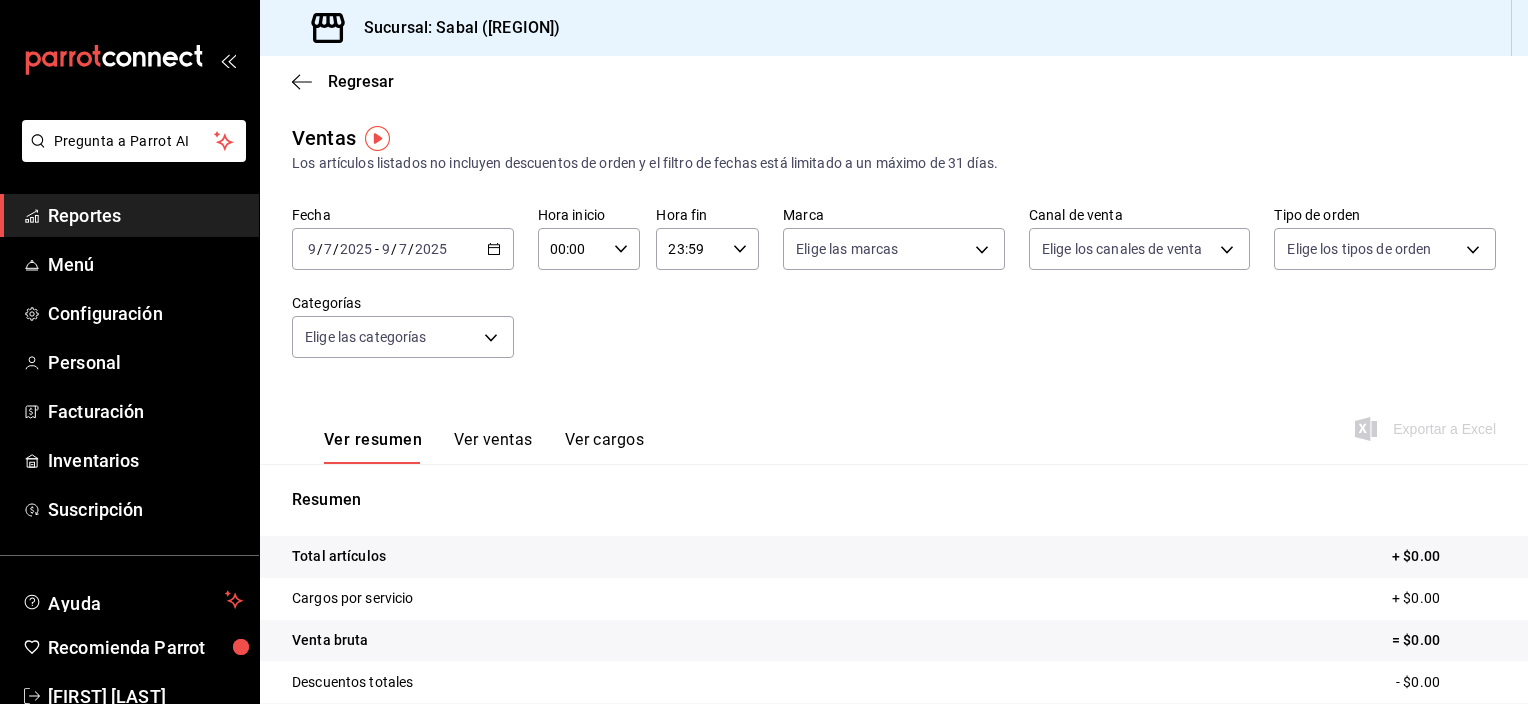 click on "Ver ventas" at bounding box center [493, 447] 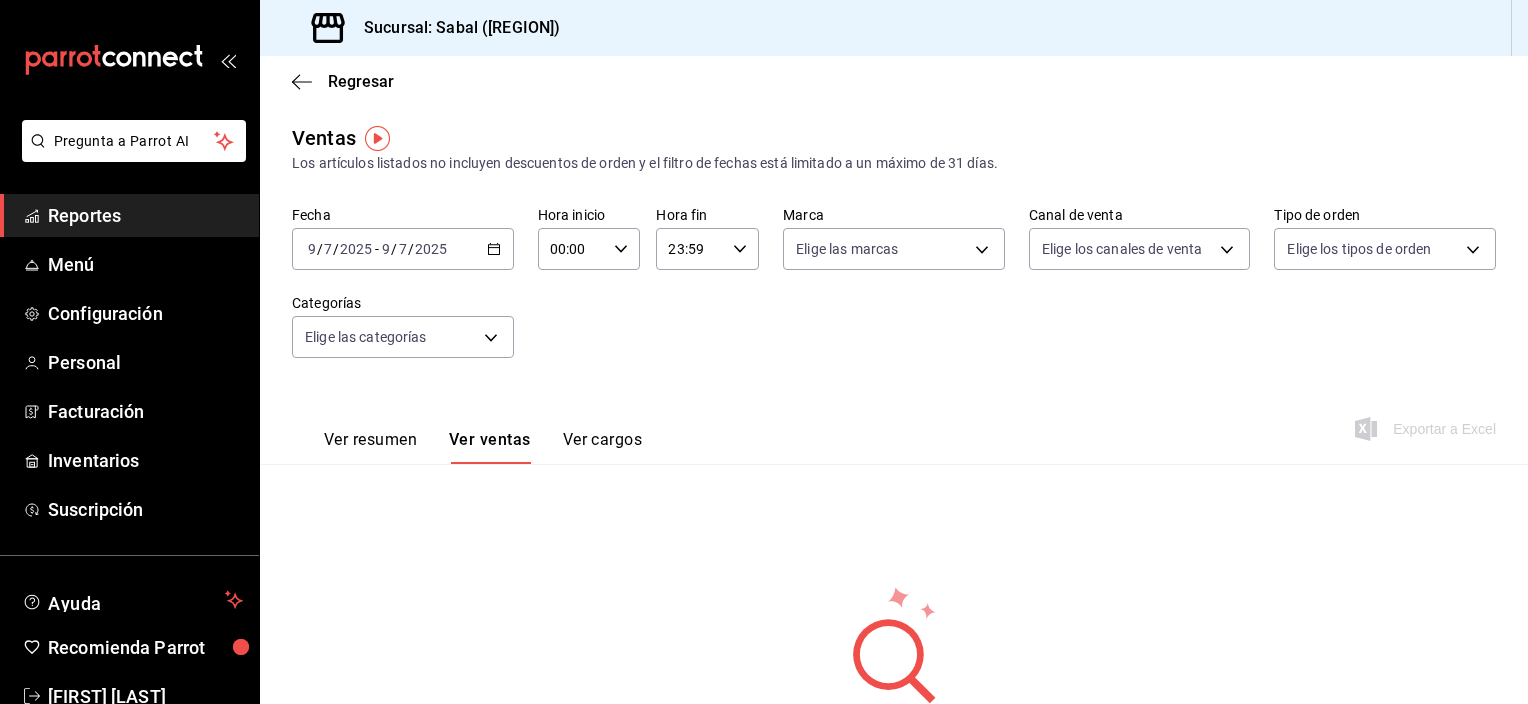 click on "2025-07-09 9 / 7 / 2025 - 2025-07-09 9 / 7 / 2025" at bounding box center (403, 249) 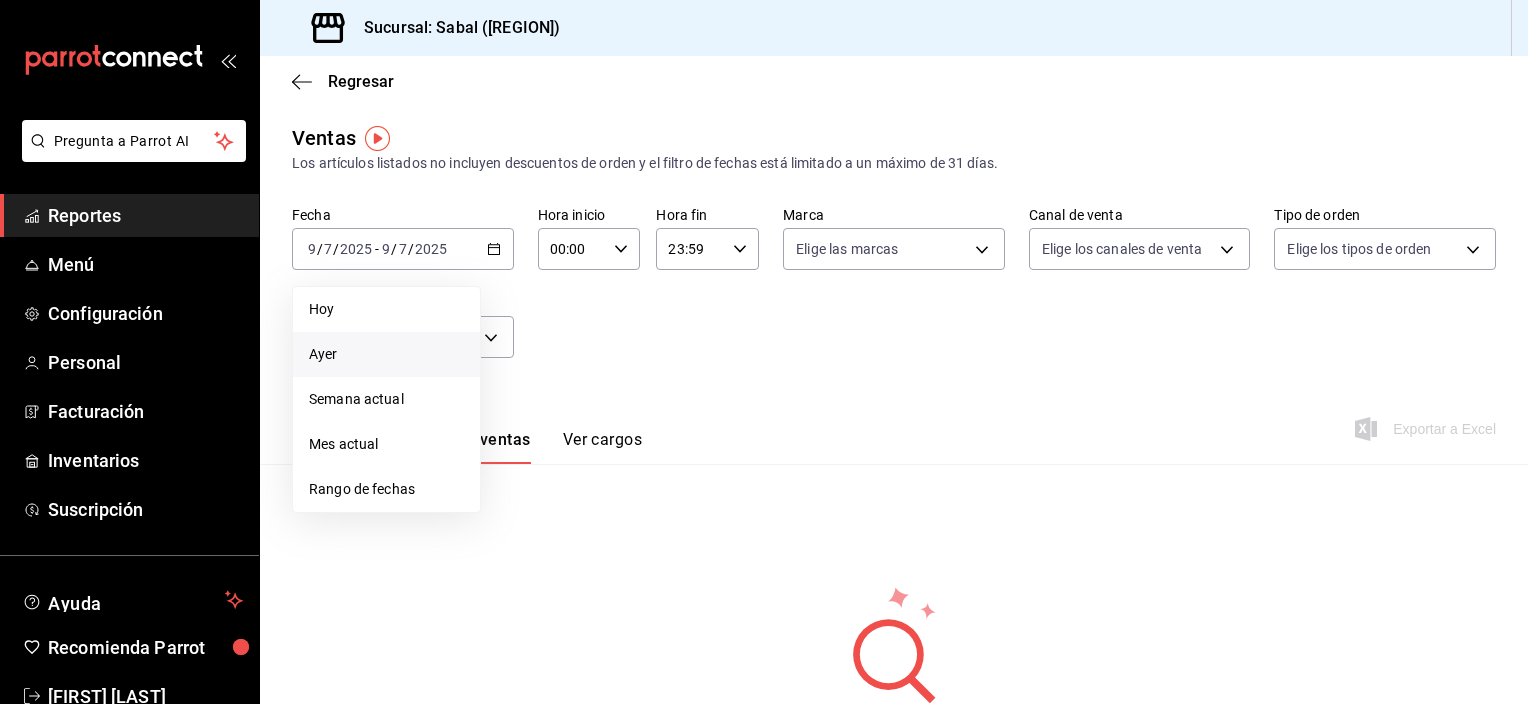 click on "Ayer" at bounding box center [386, 309] 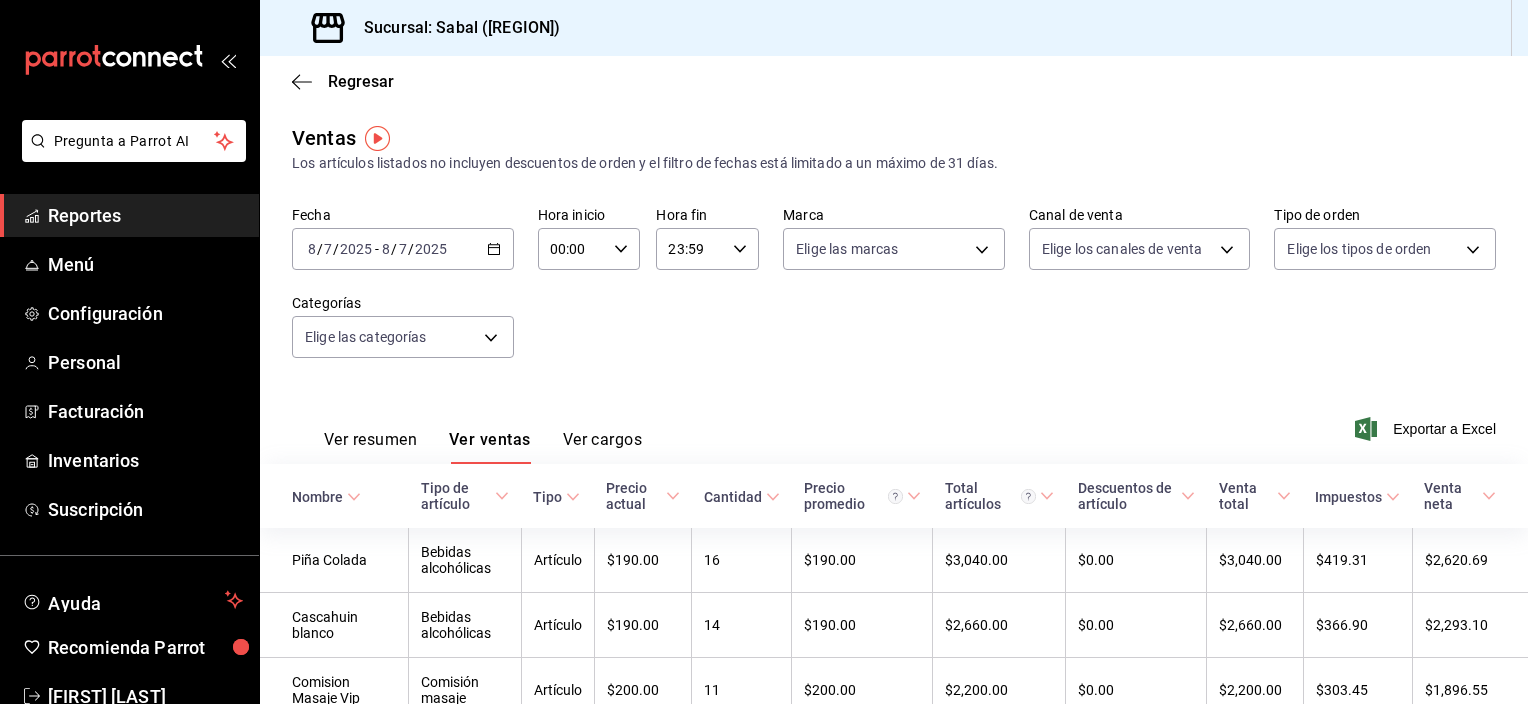 click on "Ver resumen" at bounding box center (370, 447) 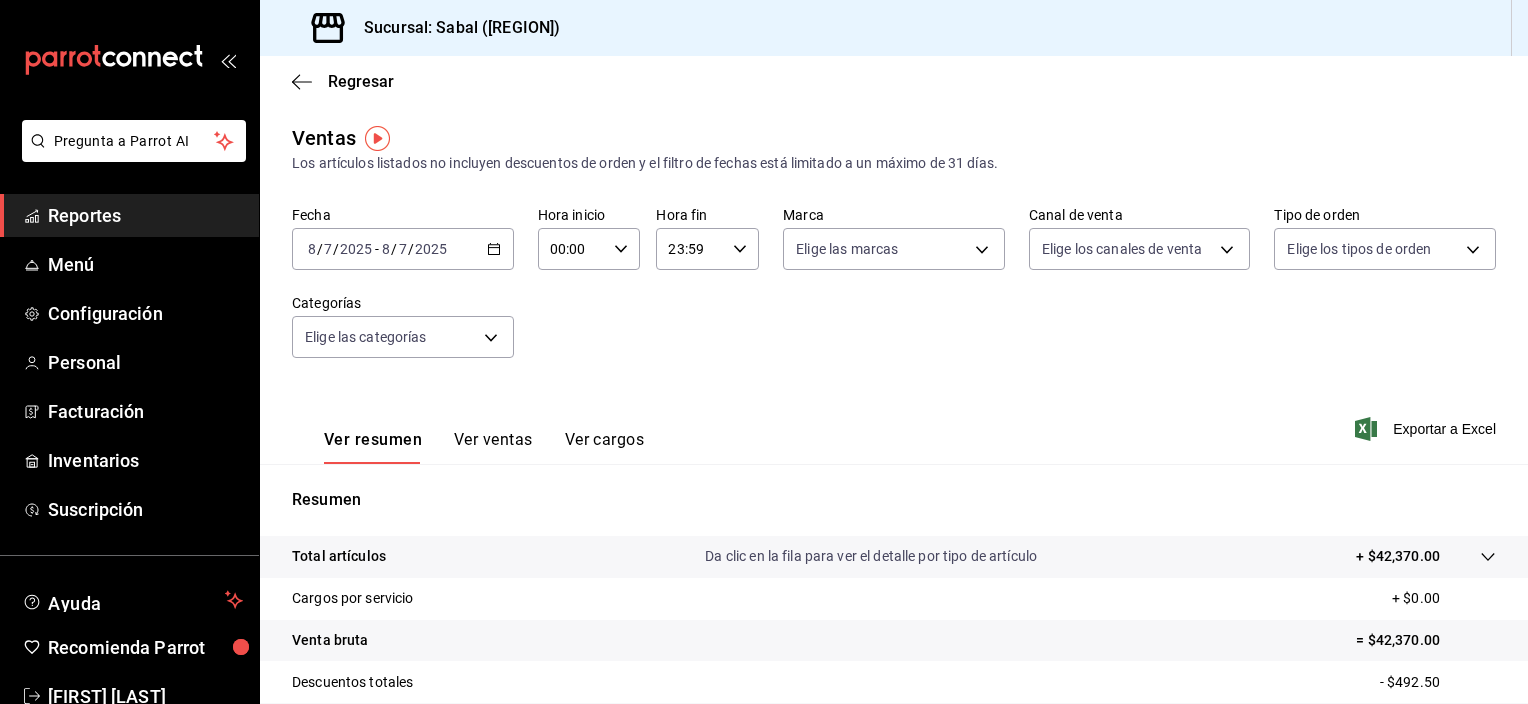 type 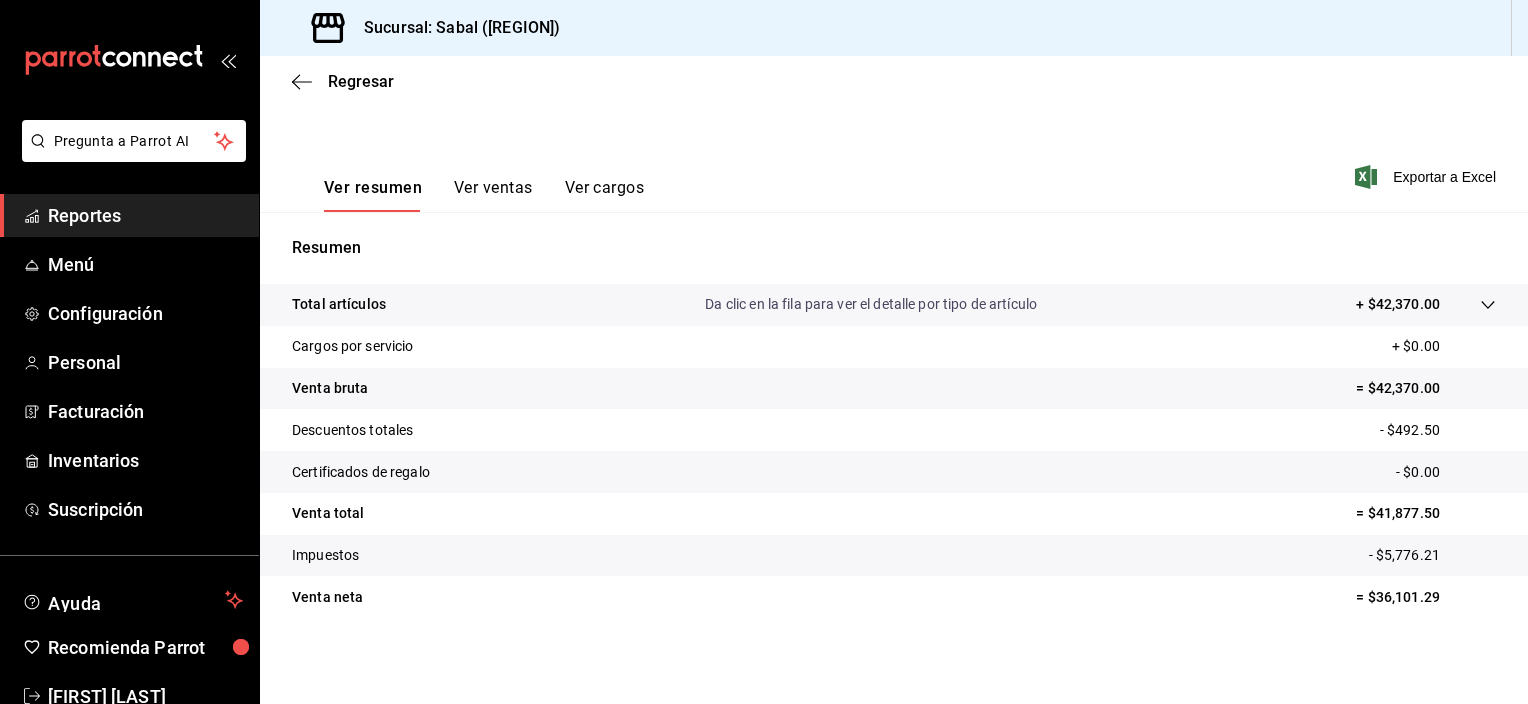 scroll, scrollTop: 254, scrollLeft: 0, axis: vertical 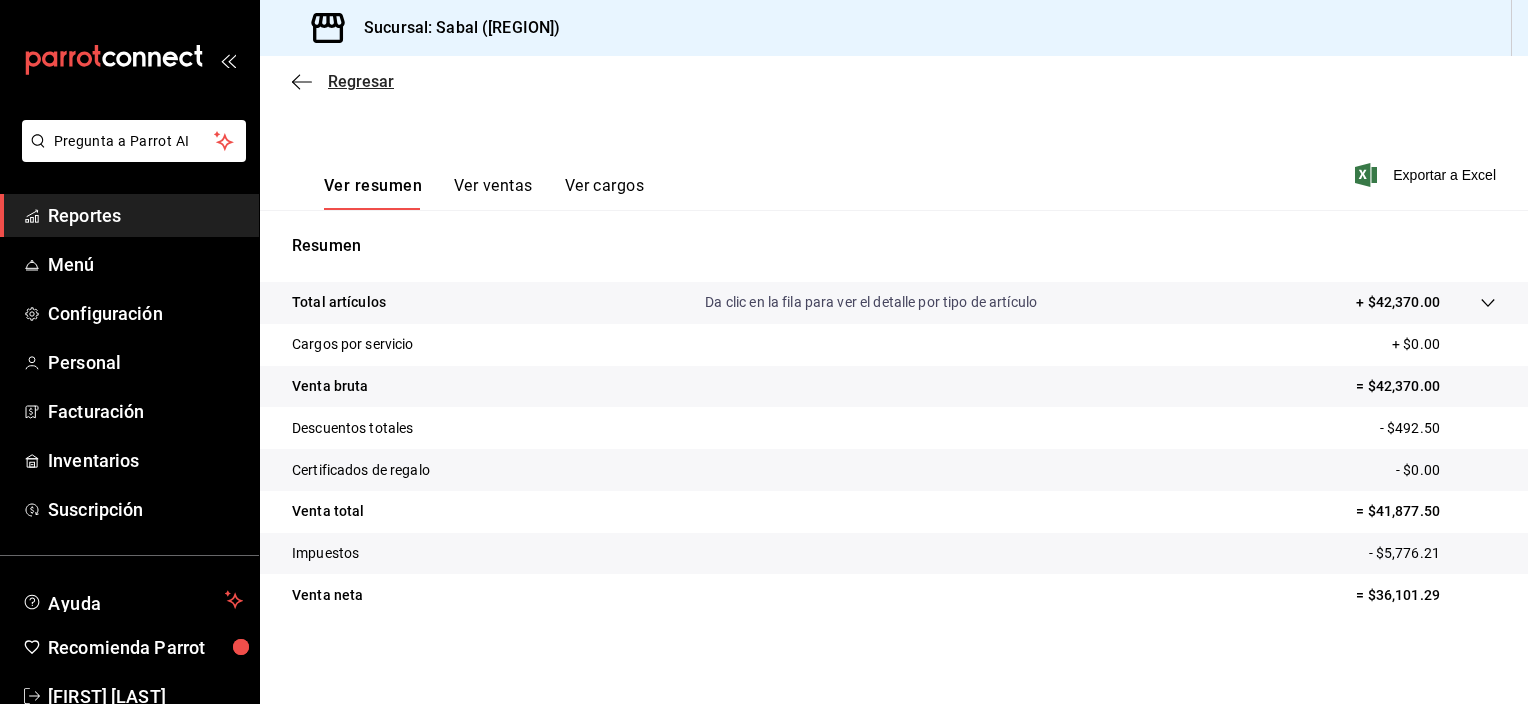 click at bounding box center [302, 81] 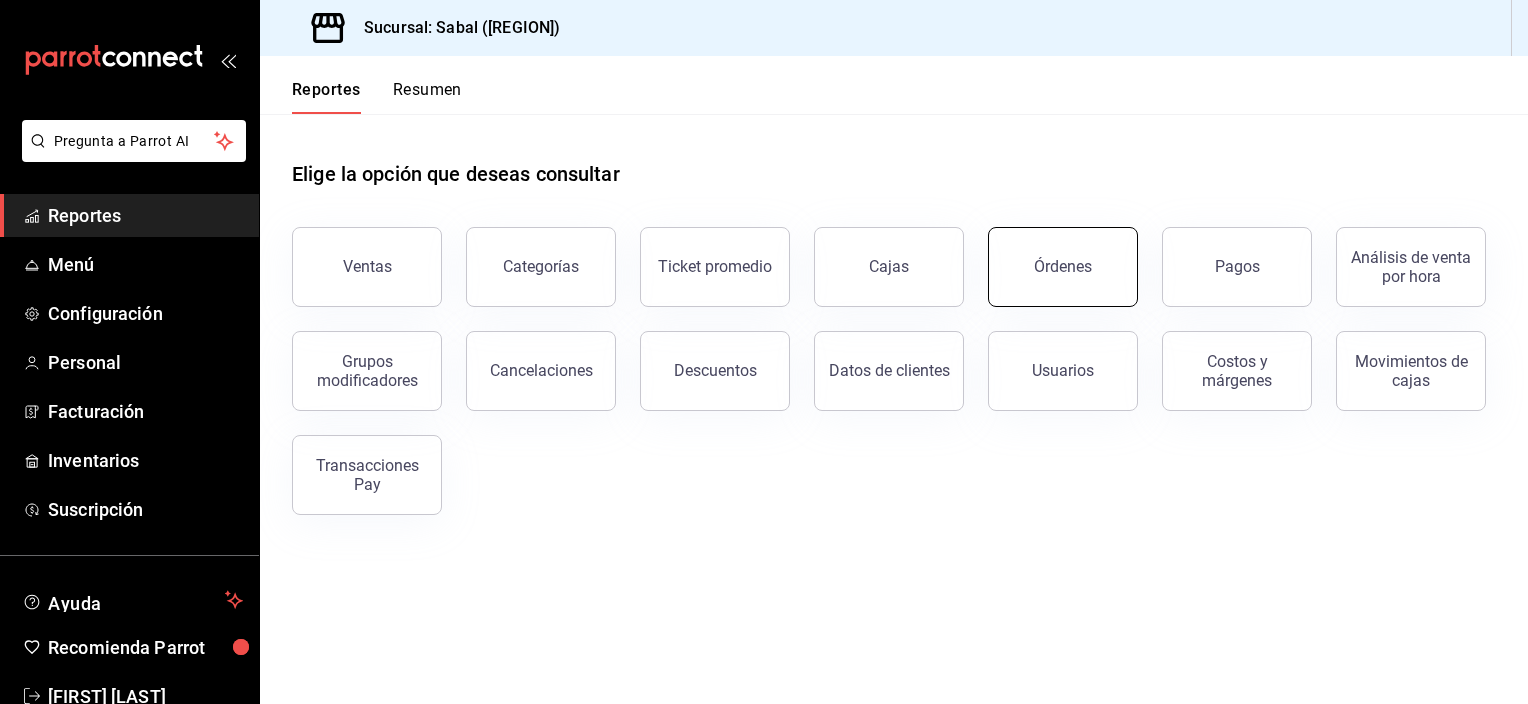 click on "Órdenes" at bounding box center (1063, 267) 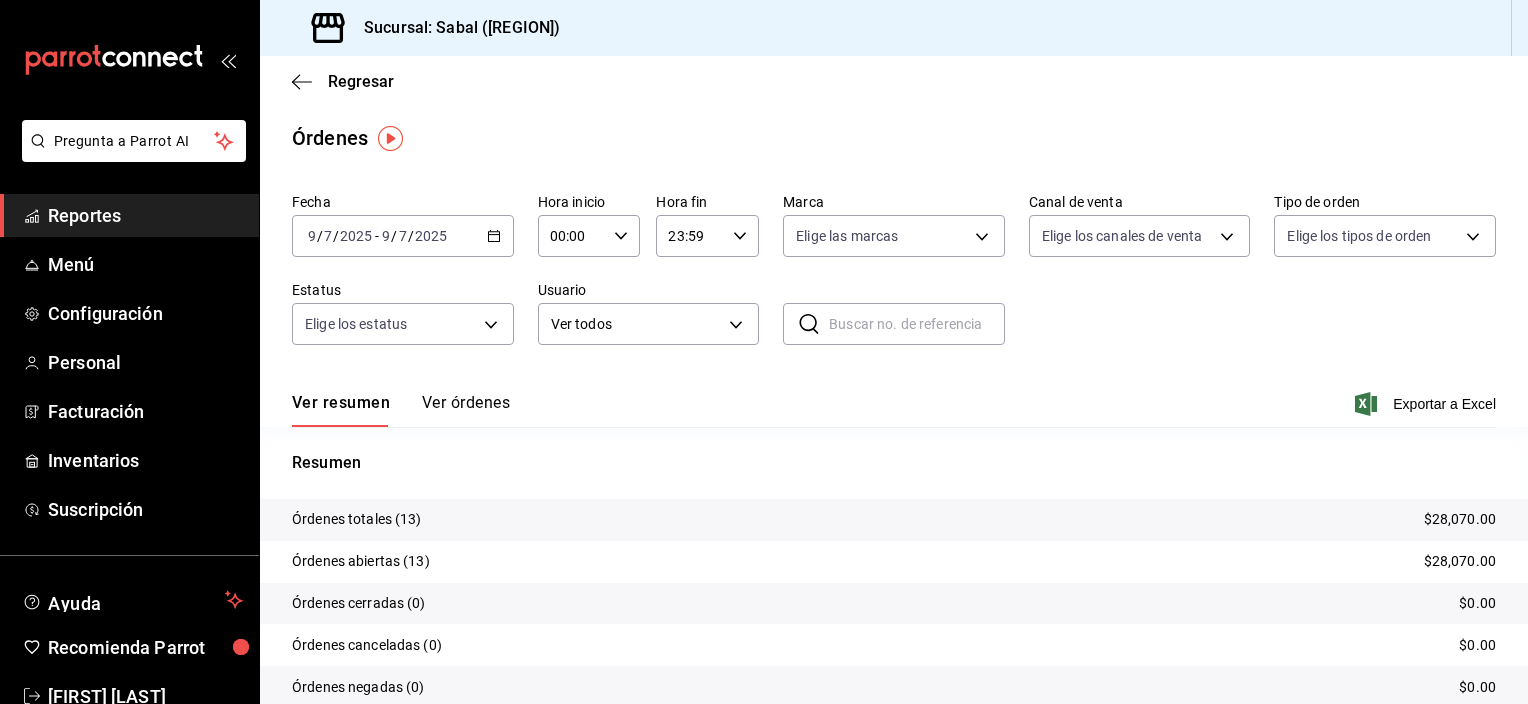 click on "Ver órdenes" at bounding box center [466, 410] 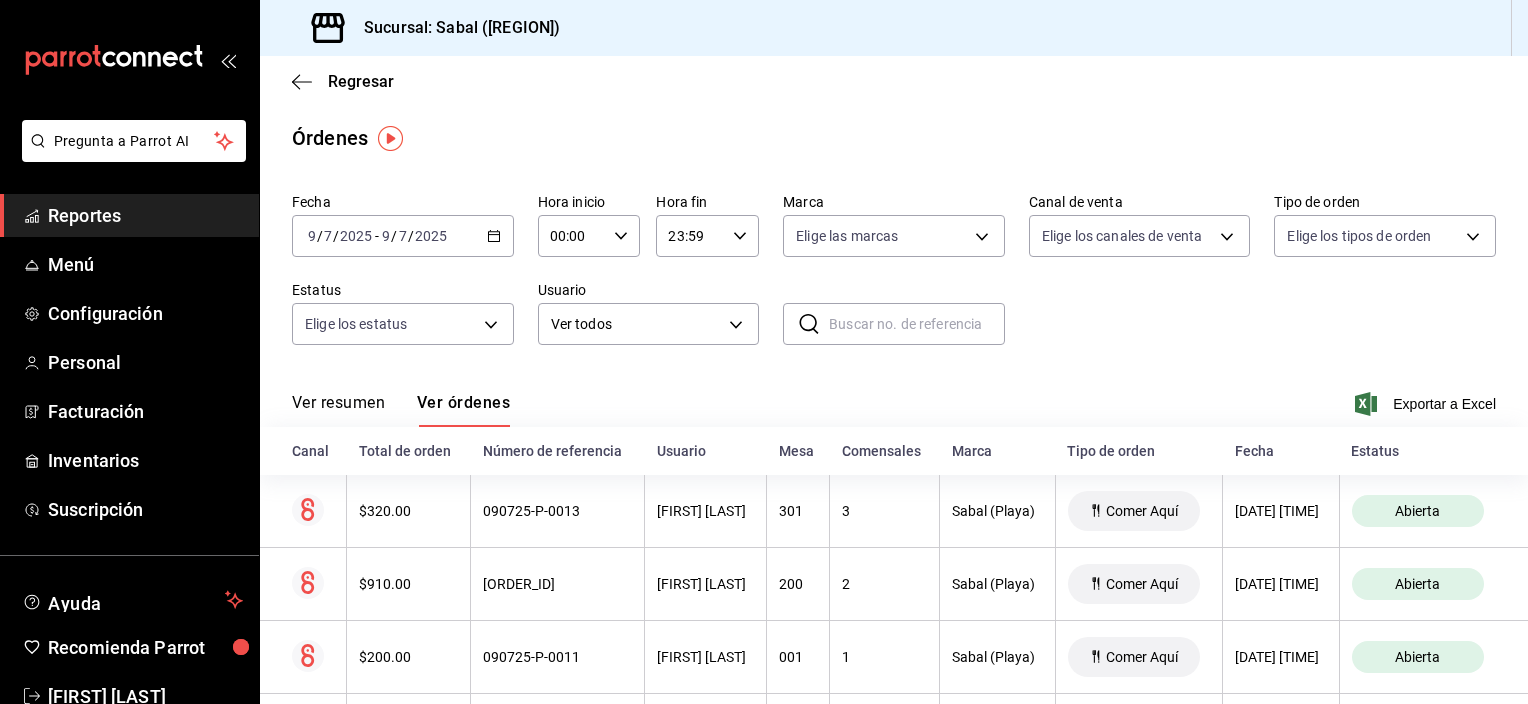 click on "Ver resumen" at bounding box center (338, 410) 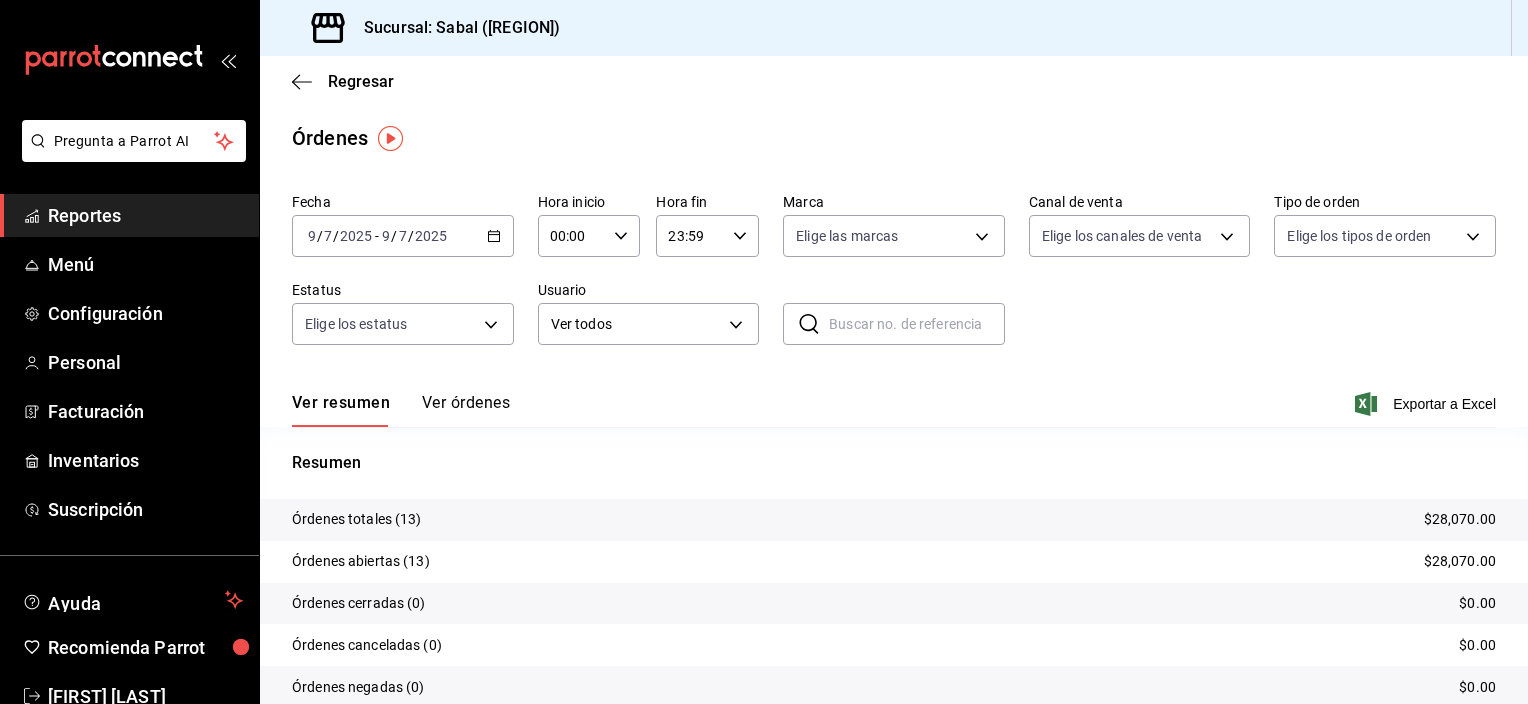 click at bounding box center (494, 236) 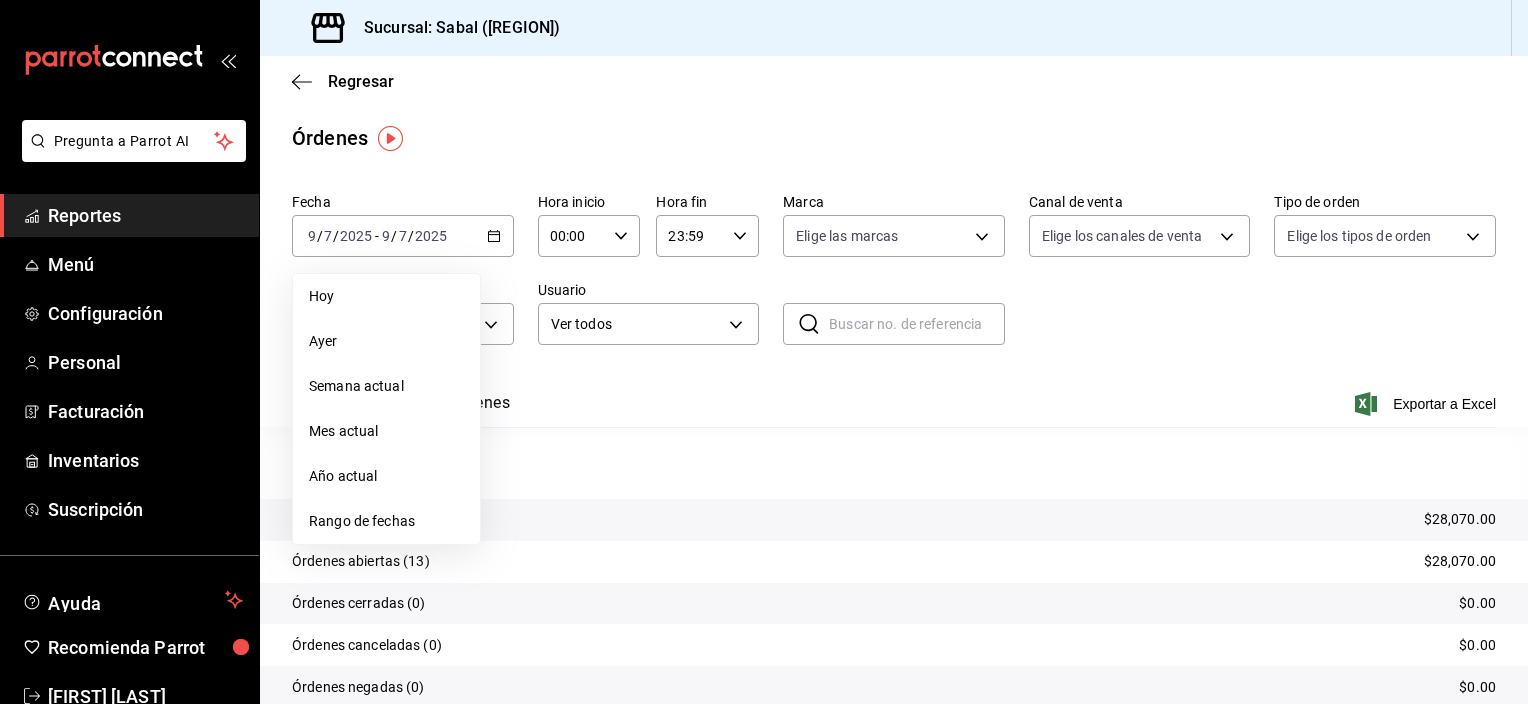 click on "Ver resumen Ver órdenes Exportar a Excel" at bounding box center [894, 398] 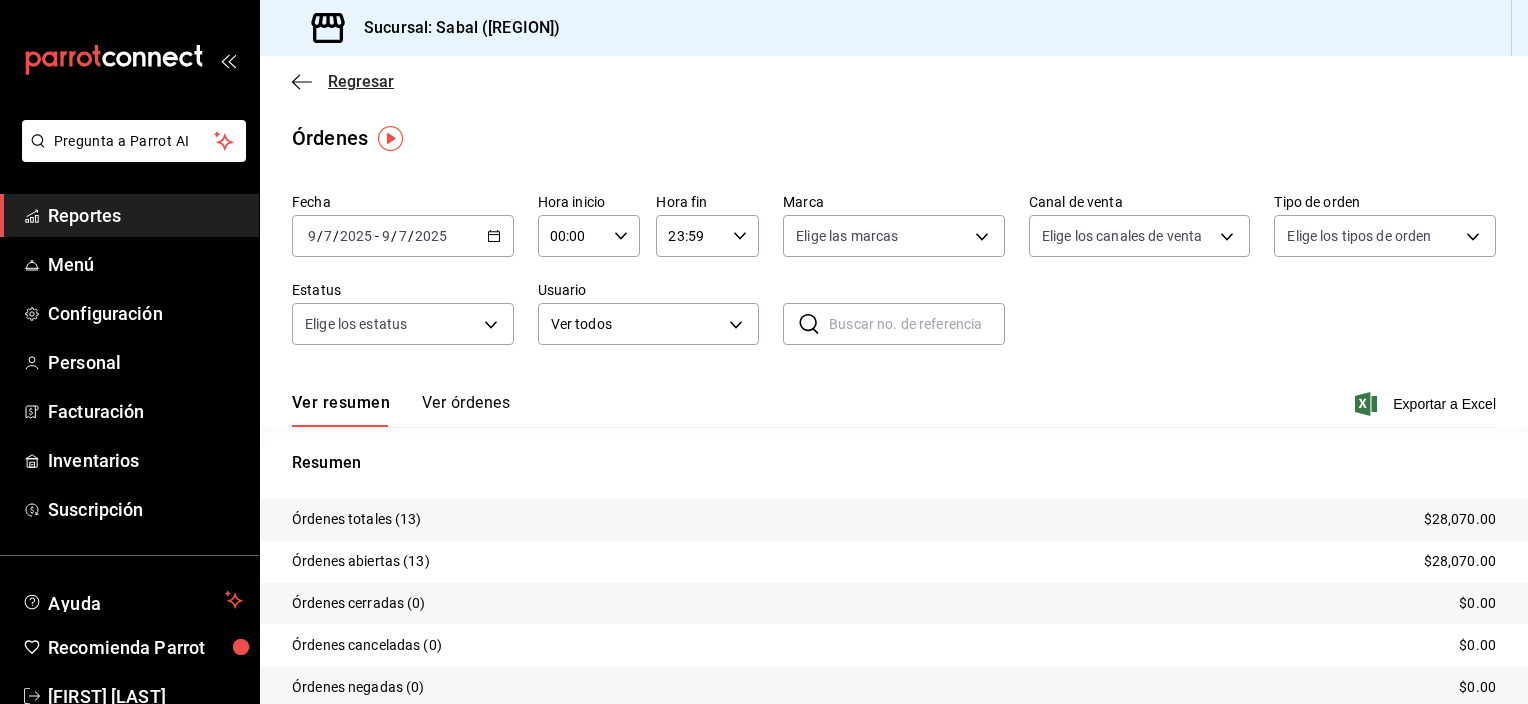 click at bounding box center [302, 82] 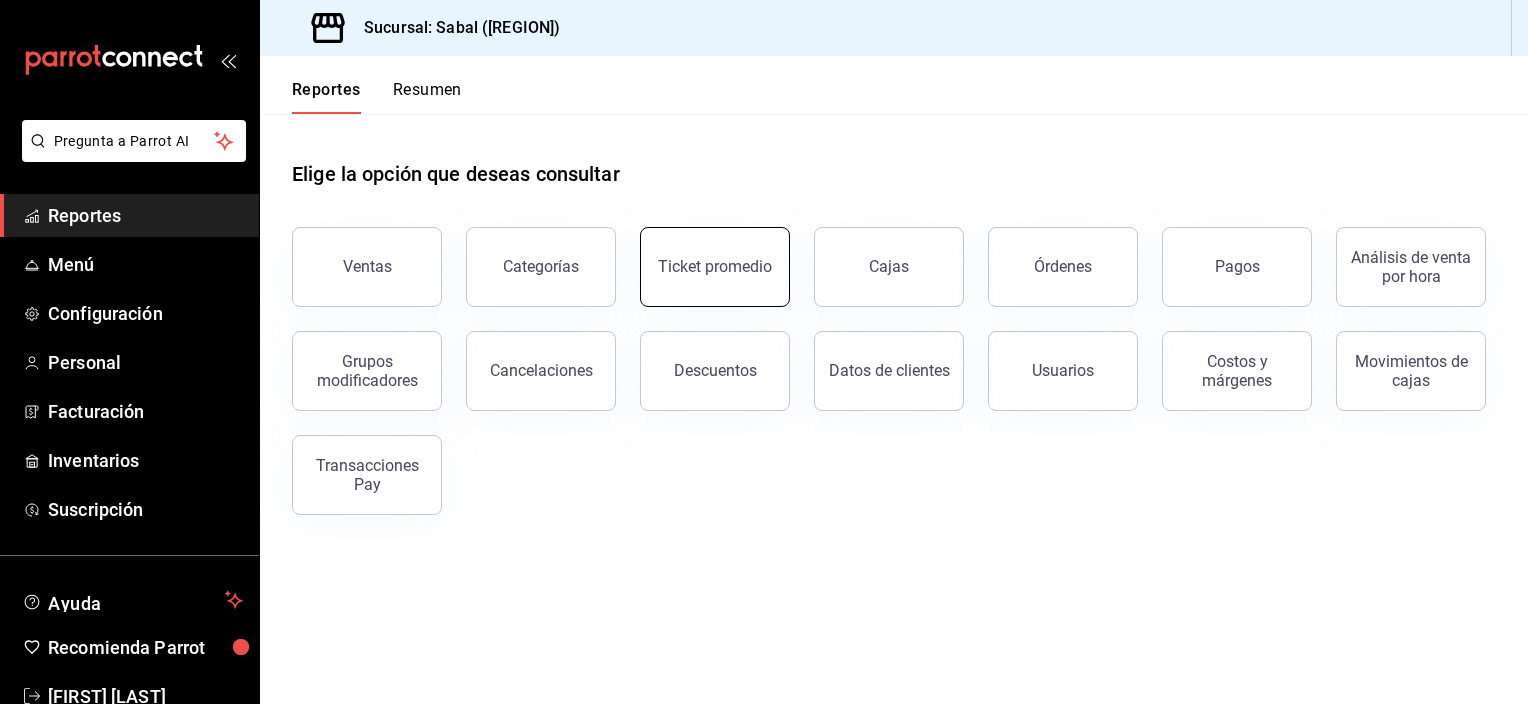 click on "Ticket promedio" at bounding box center [715, 266] 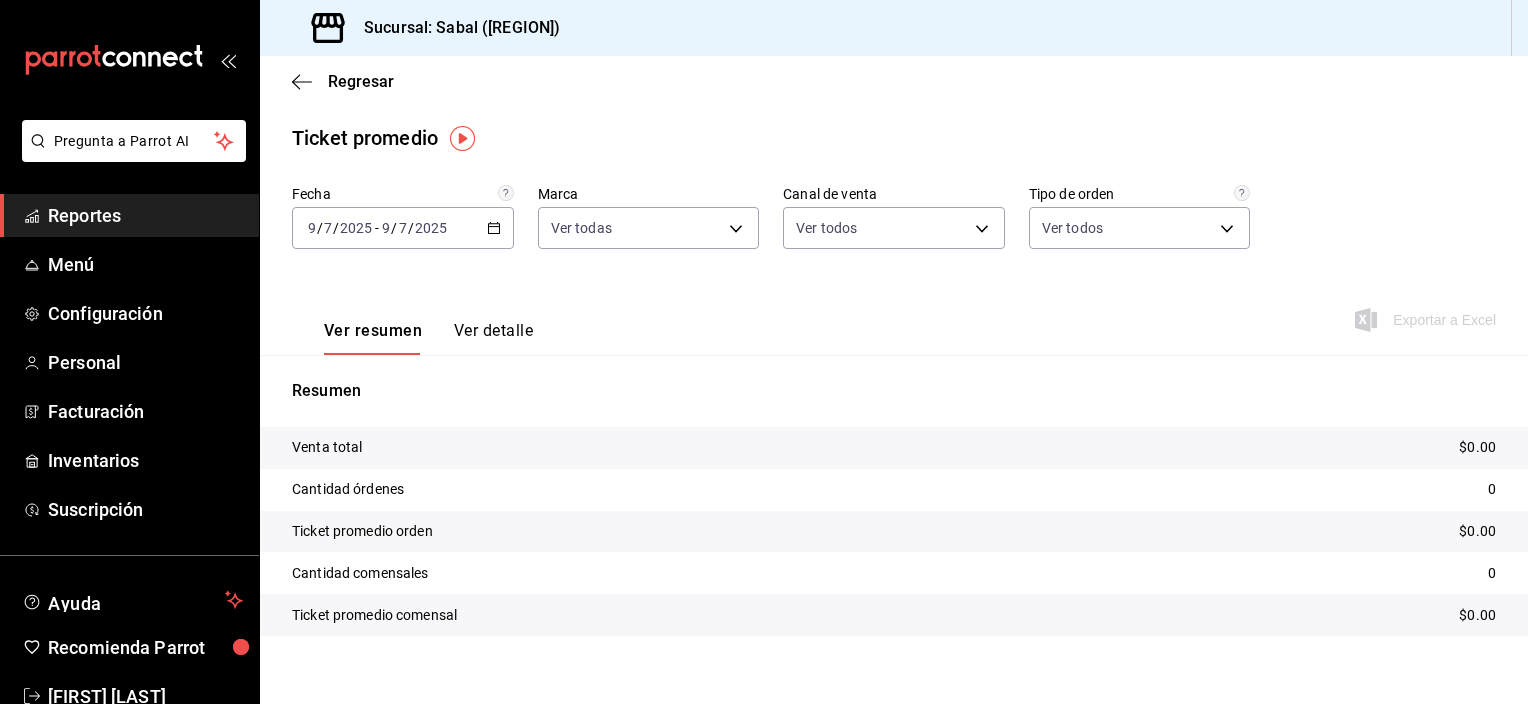 click at bounding box center [494, 228] 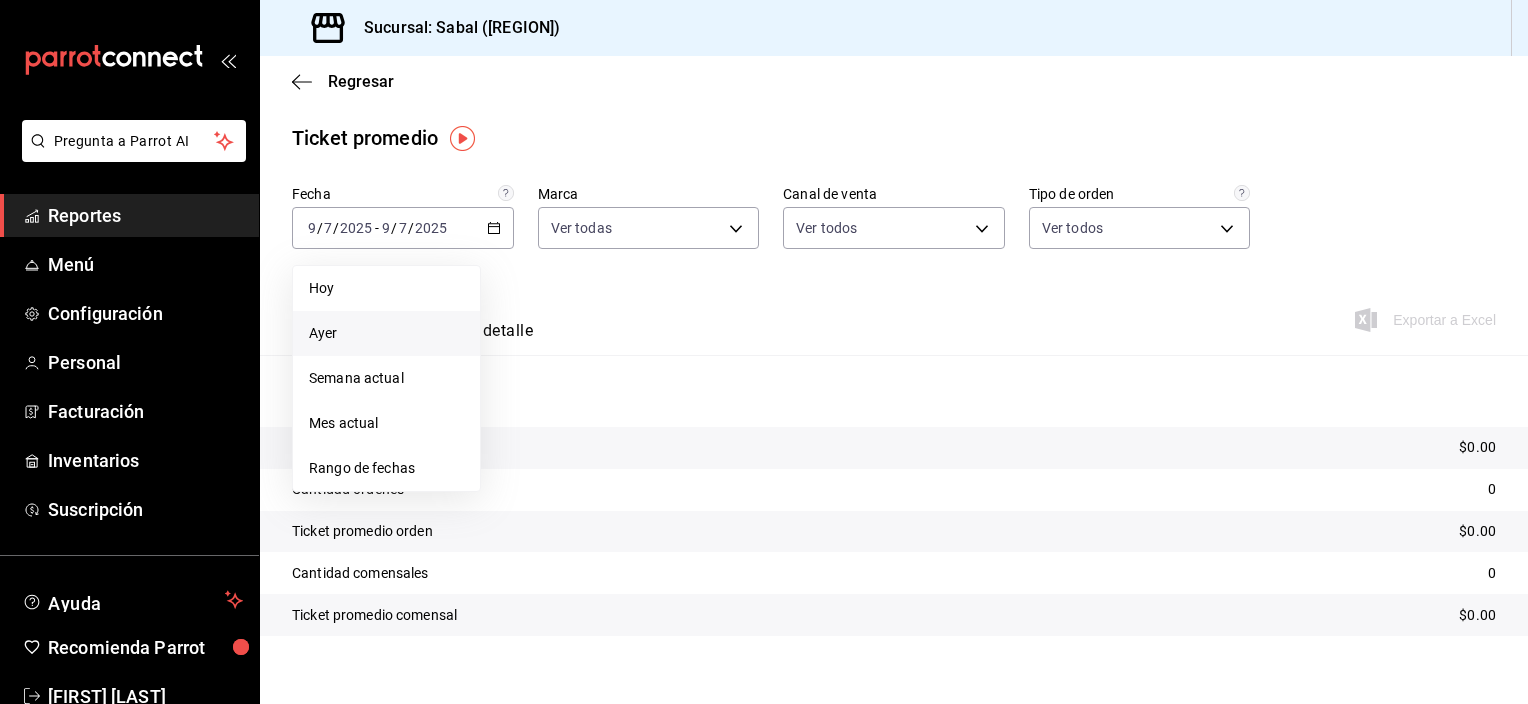 click on "Ayer" at bounding box center [386, 288] 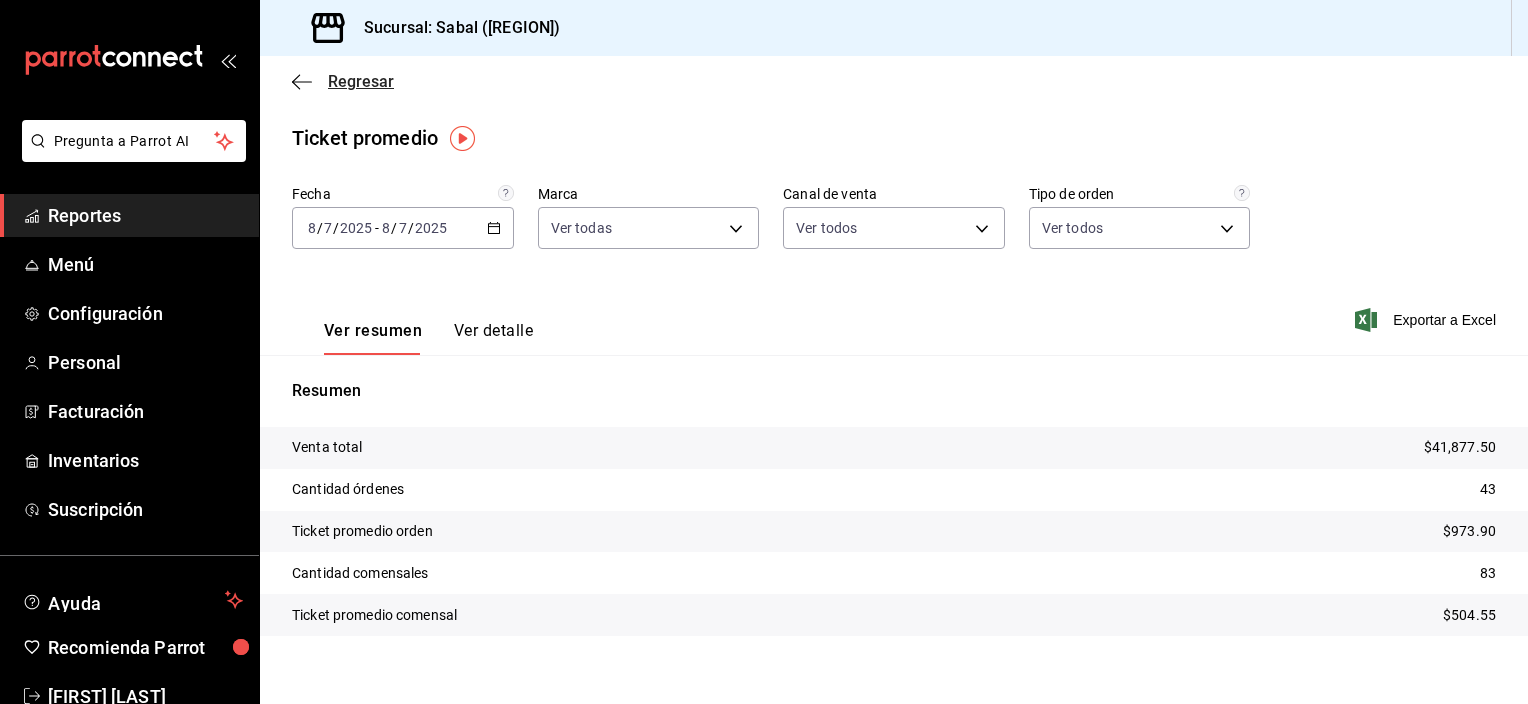 click at bounding box center (296, 81) 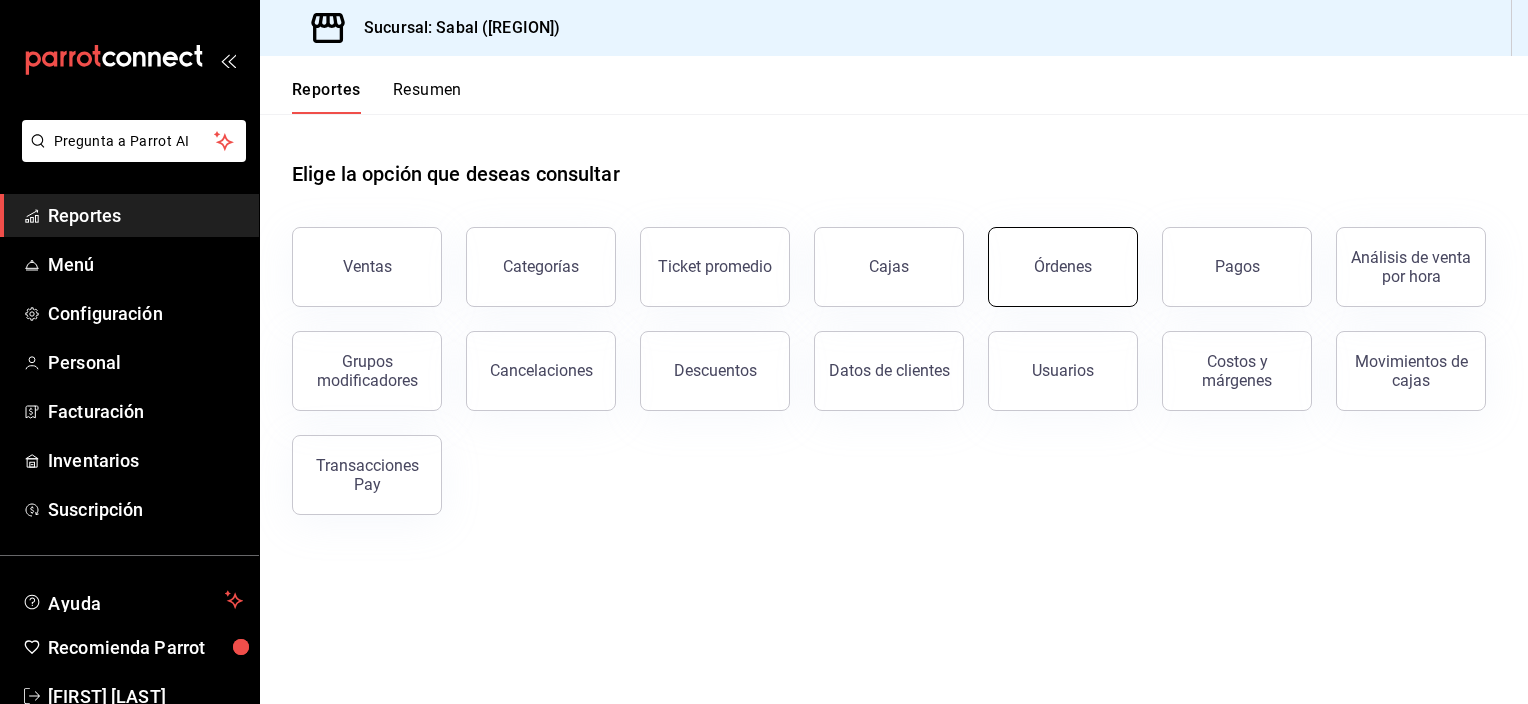 click on "Órdenes" at bounding box center (1063, 266) 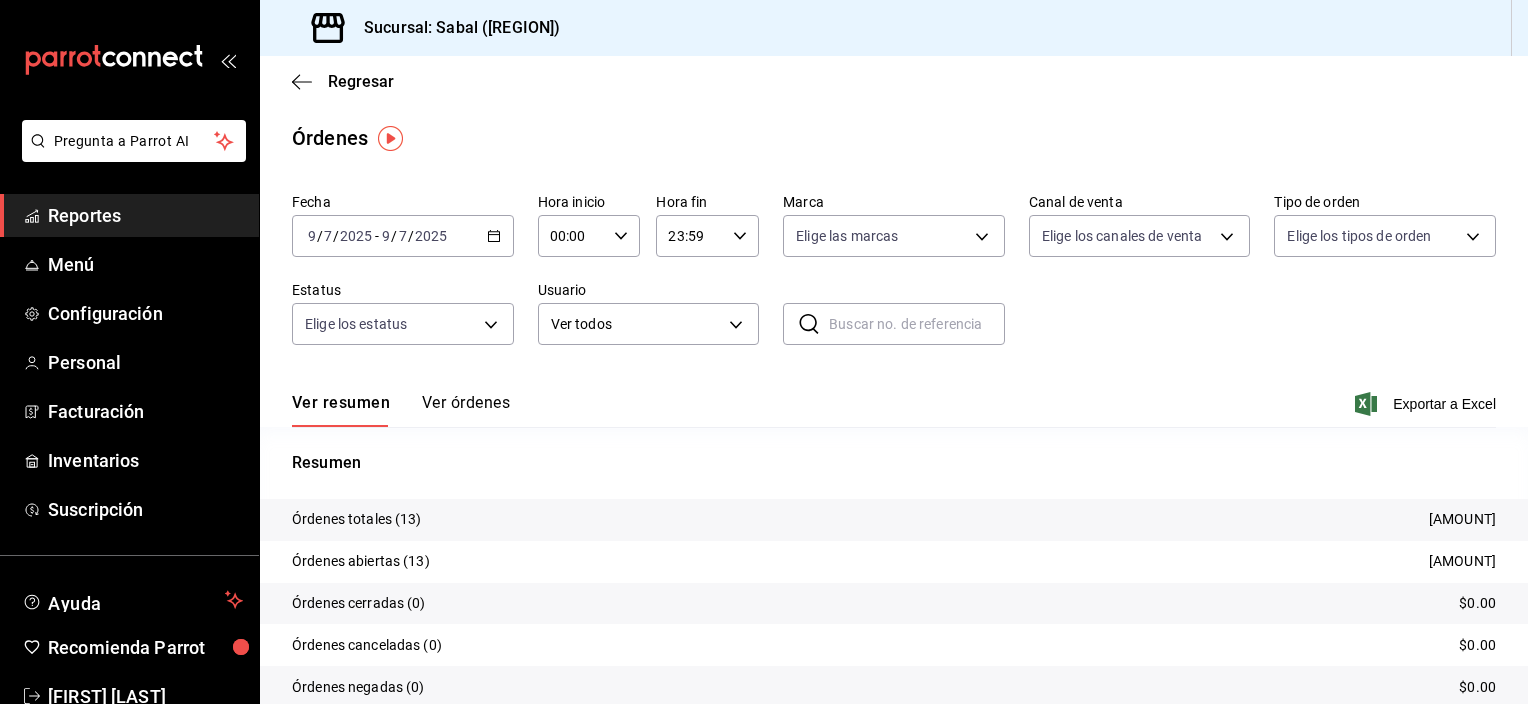 click at bounding box center (494, 236) 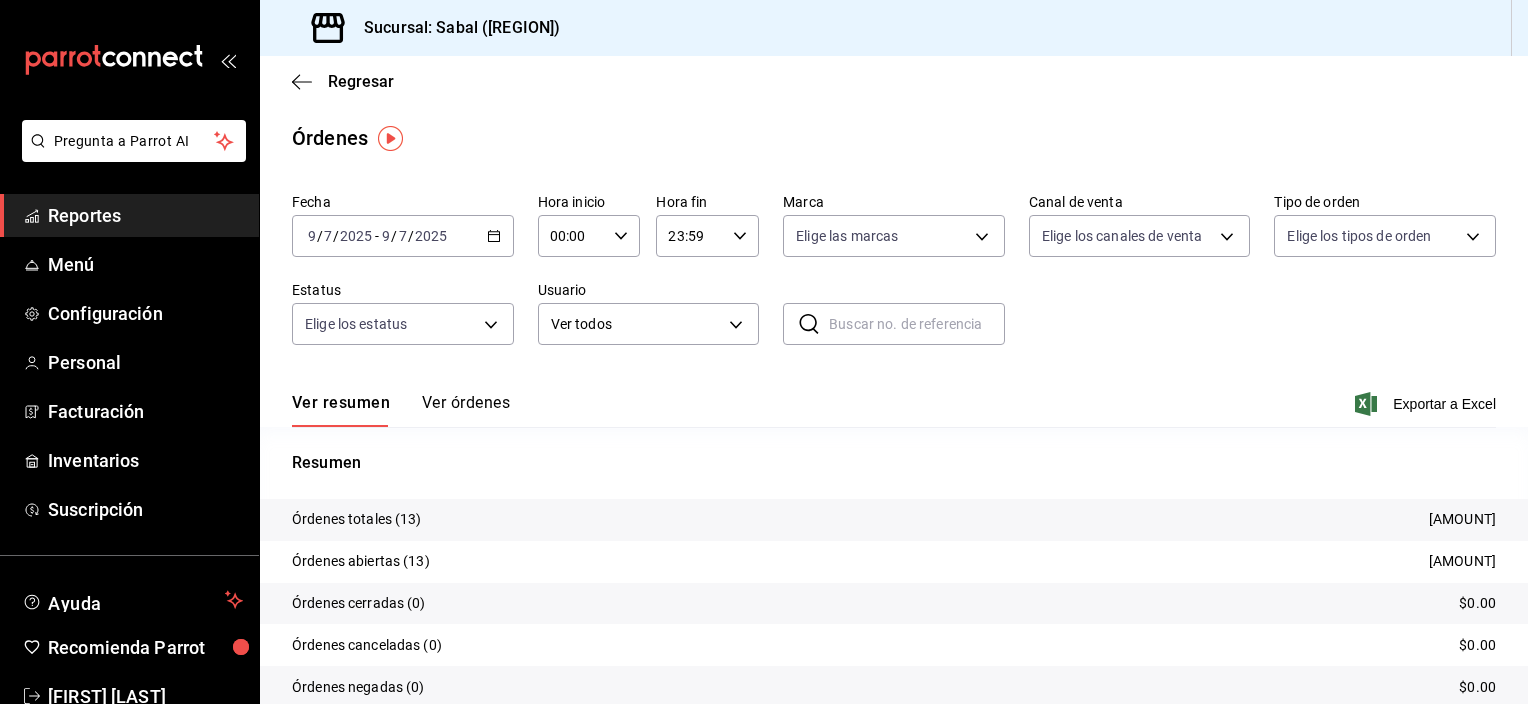 click on "Ver resumen Ver órdenes Exportar a Excel" at bounding box center (894, 398) 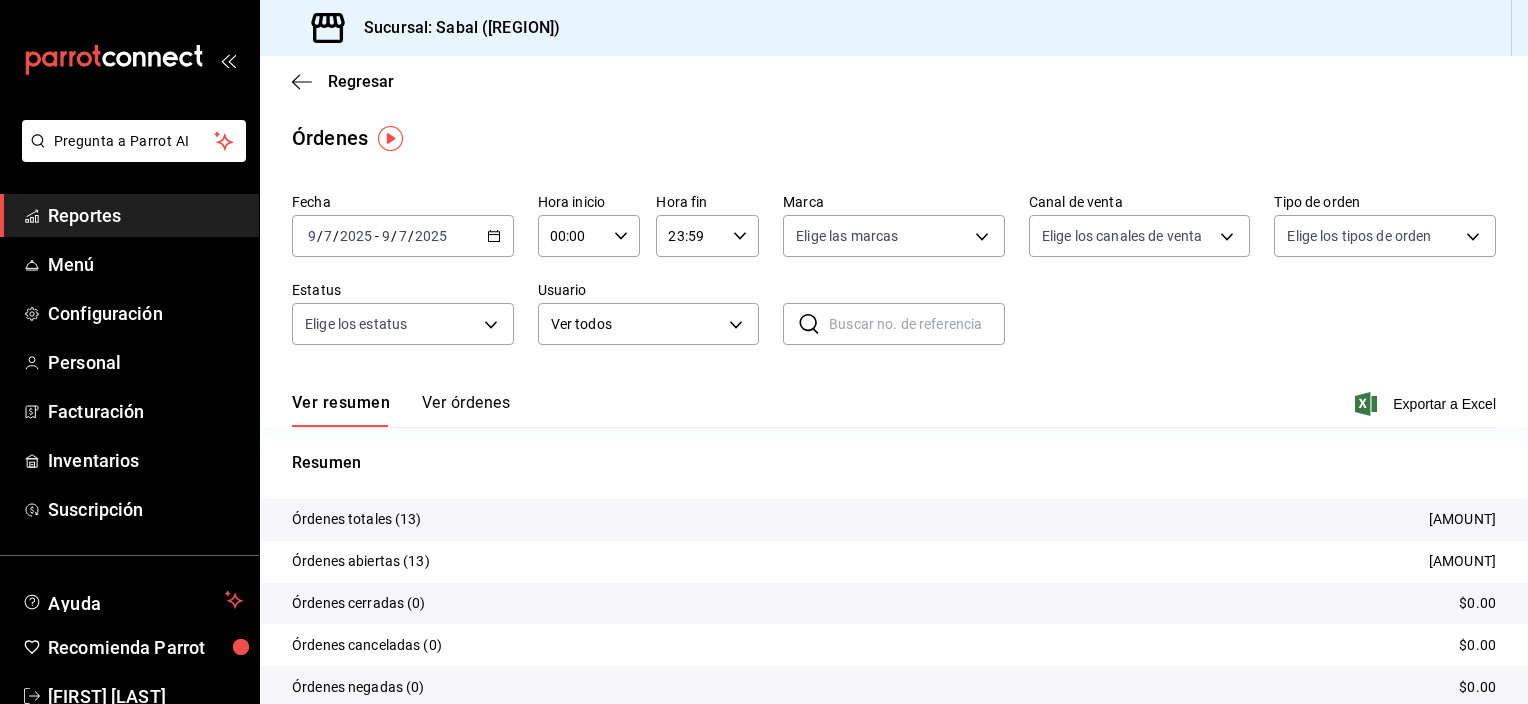 click on "Ver órdenes" at bounding box center (466, 410) 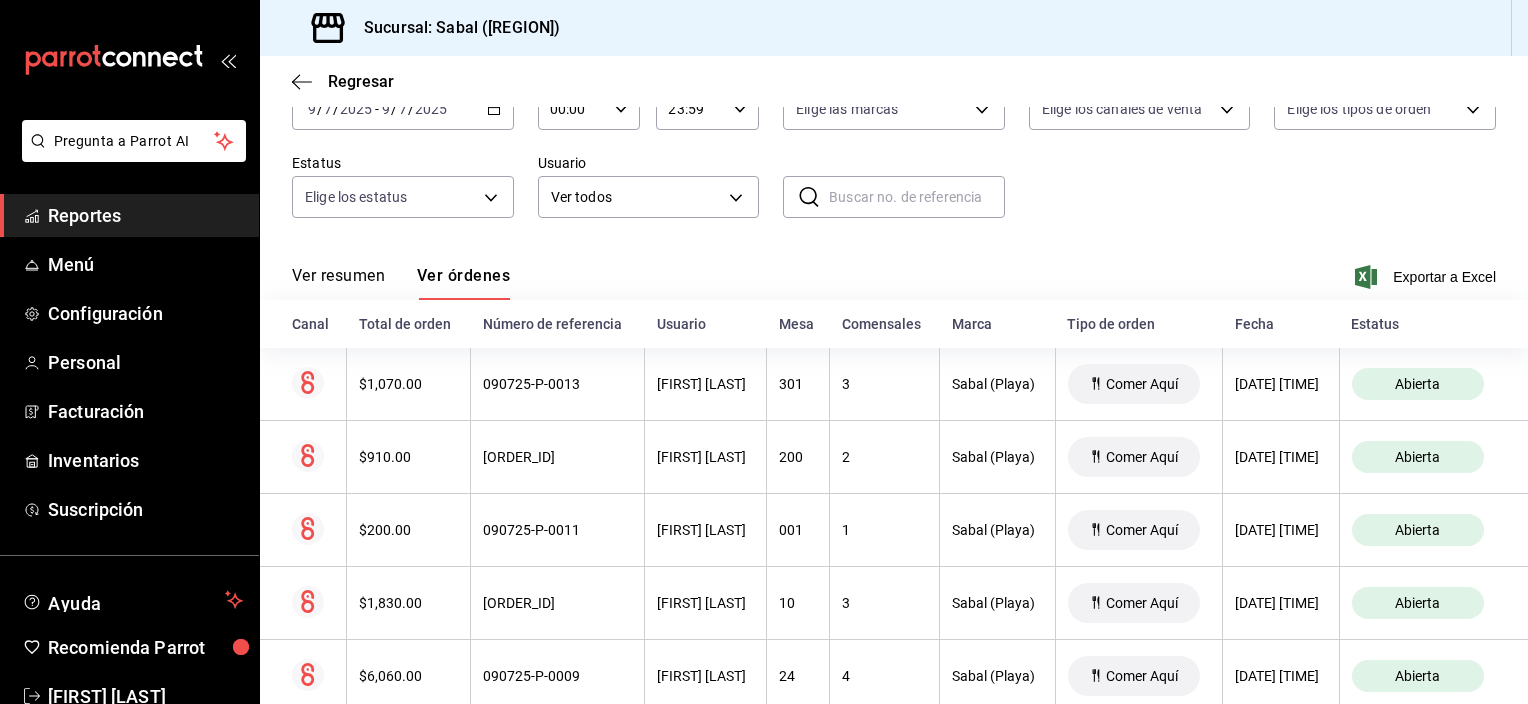 scroll, scrollTop: 124, scrollLeft: 0, axis: vertical 